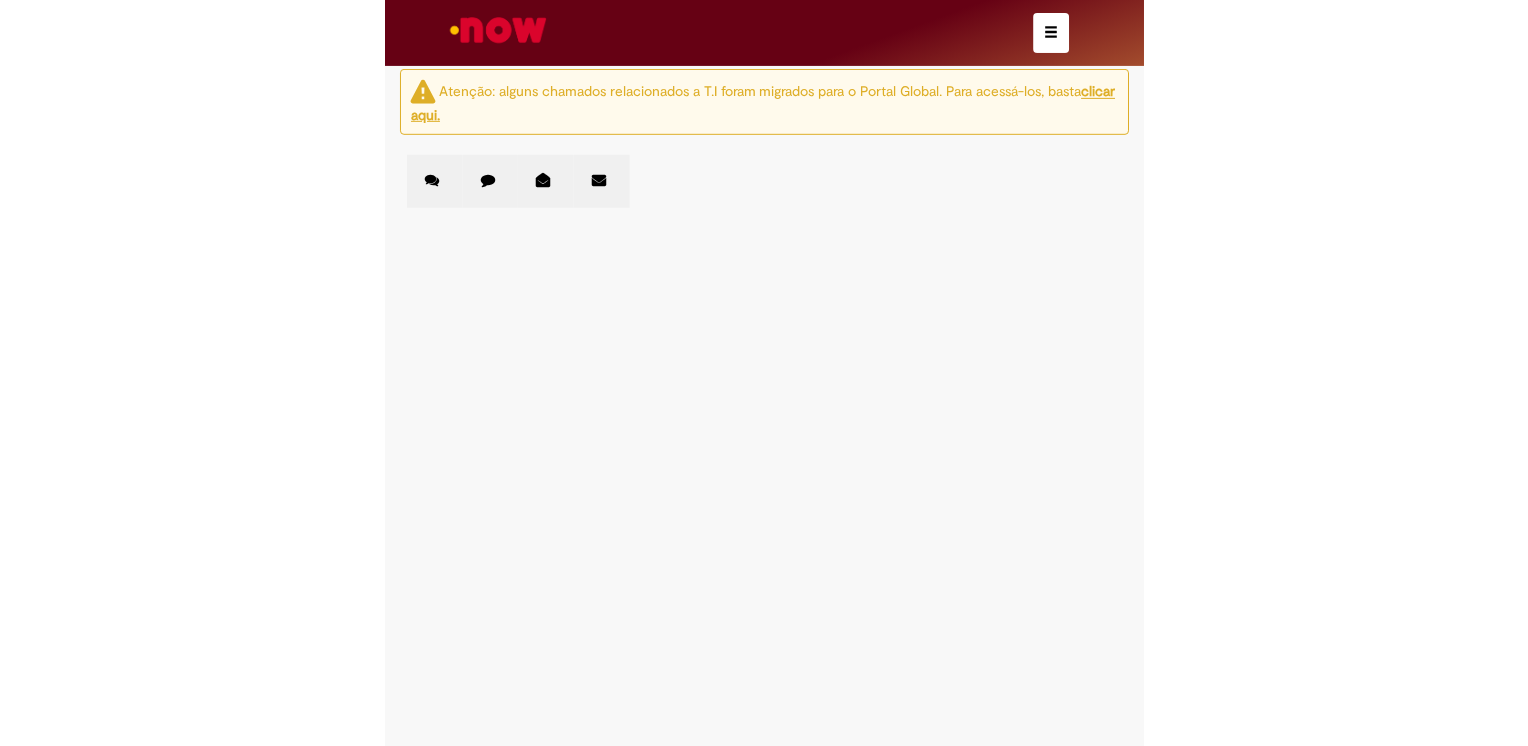 scroll, scrollTop: 0, scrollLeft: 0, axis: both 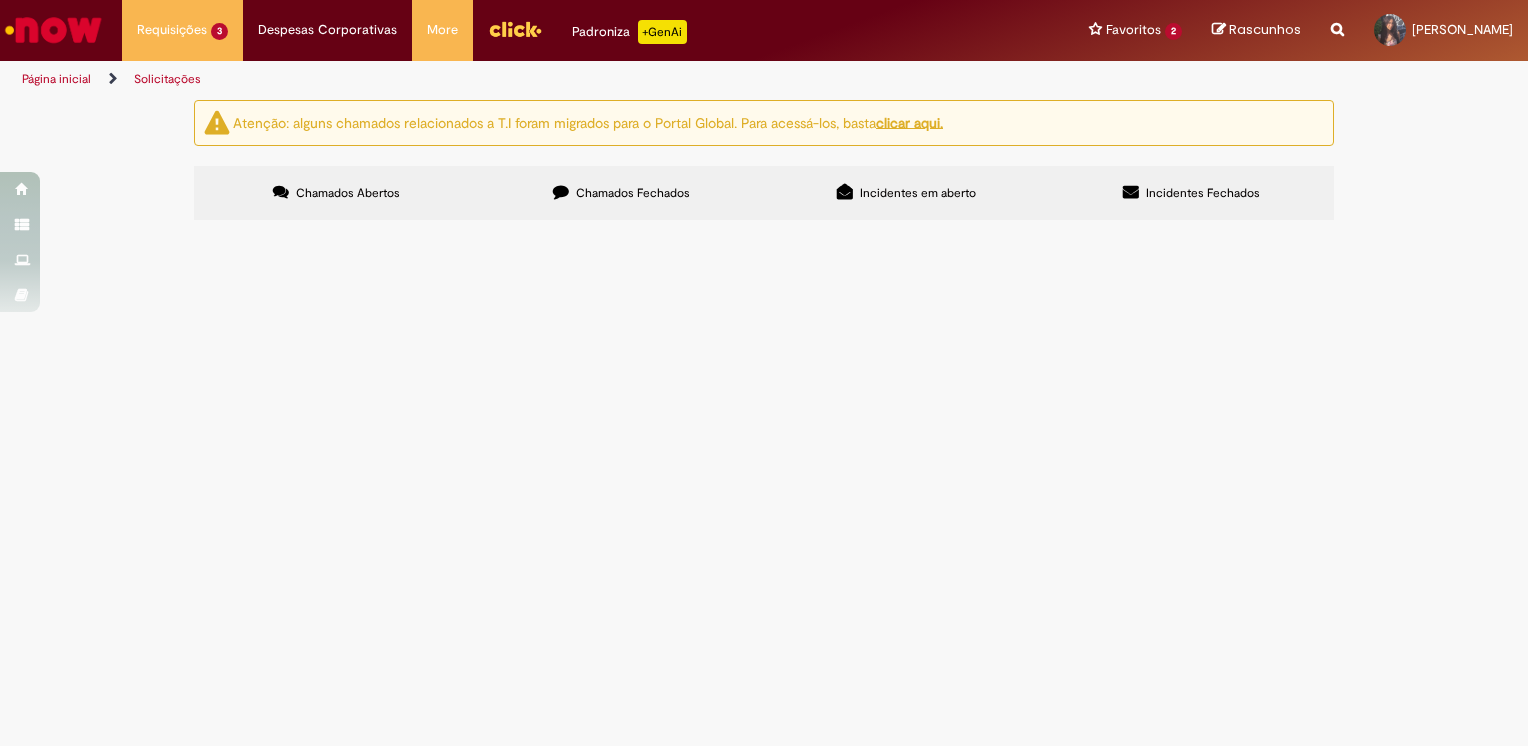 click on "O meu pedido foi criado com a retenção de impostos incorreta, gerando um pedido com valor líquido consideravelmente menor que o orçamento" at bounding box center [0, 0] 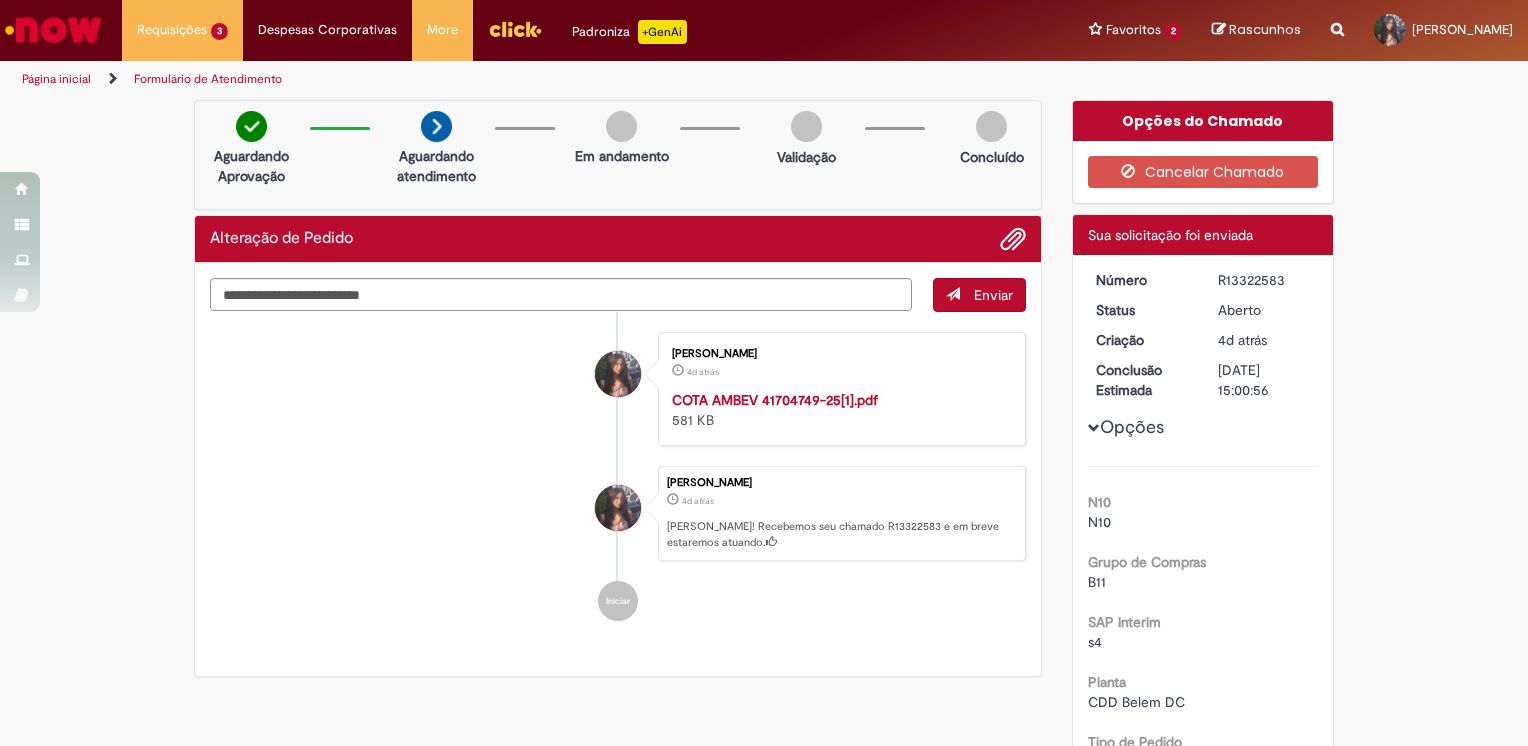 click at bounding box center (53, 30) 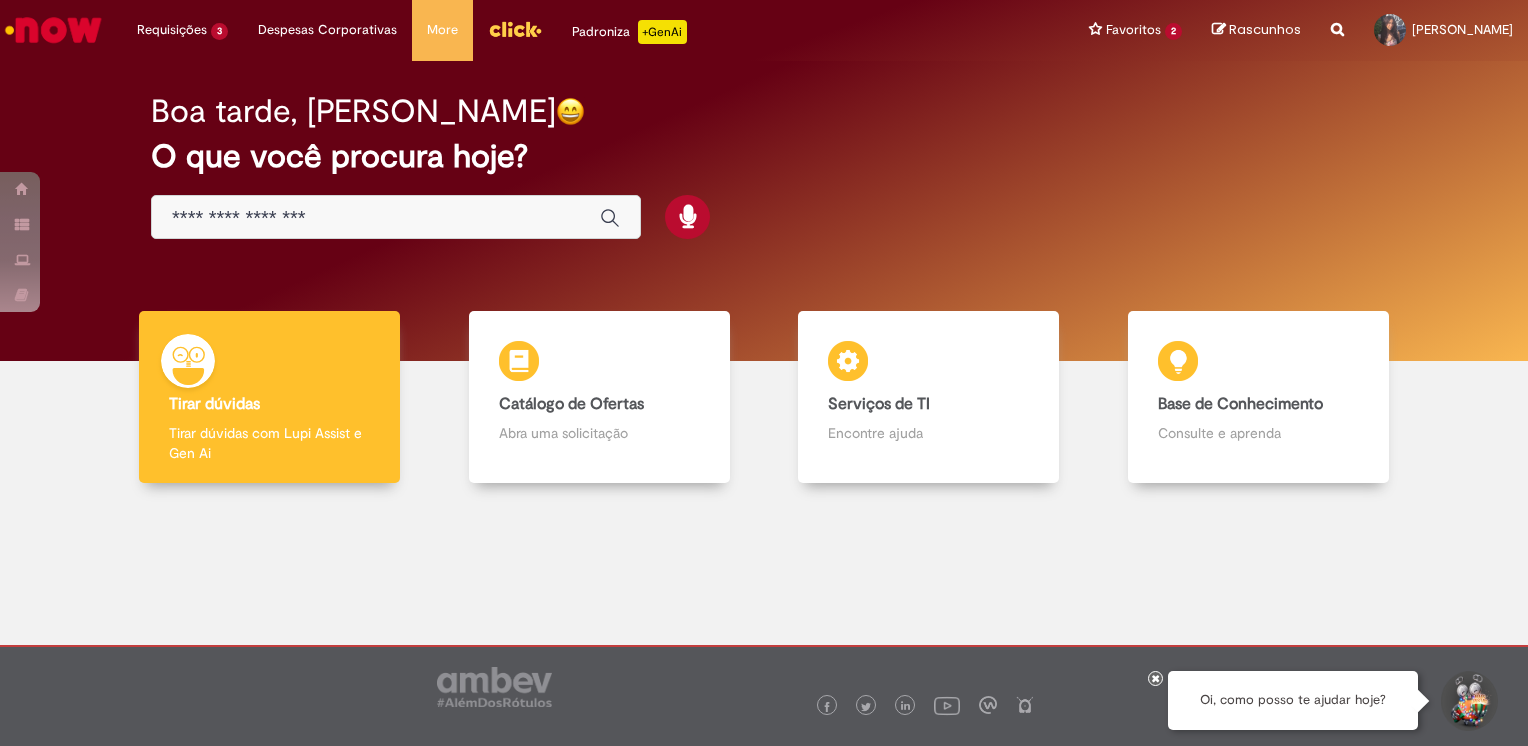 scroll, scrollTop: 0, scrollLeft: 0, axis: both 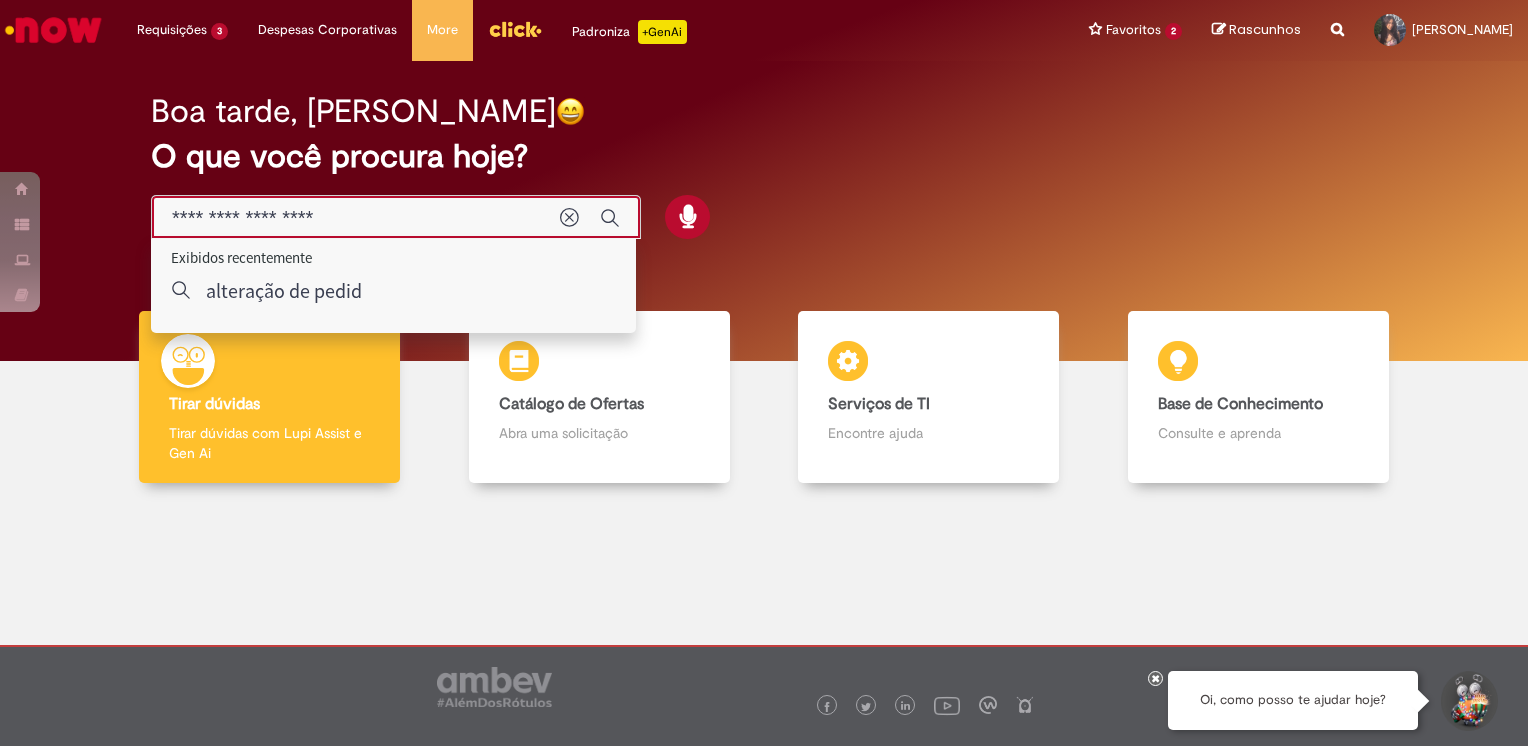 type on "**********" 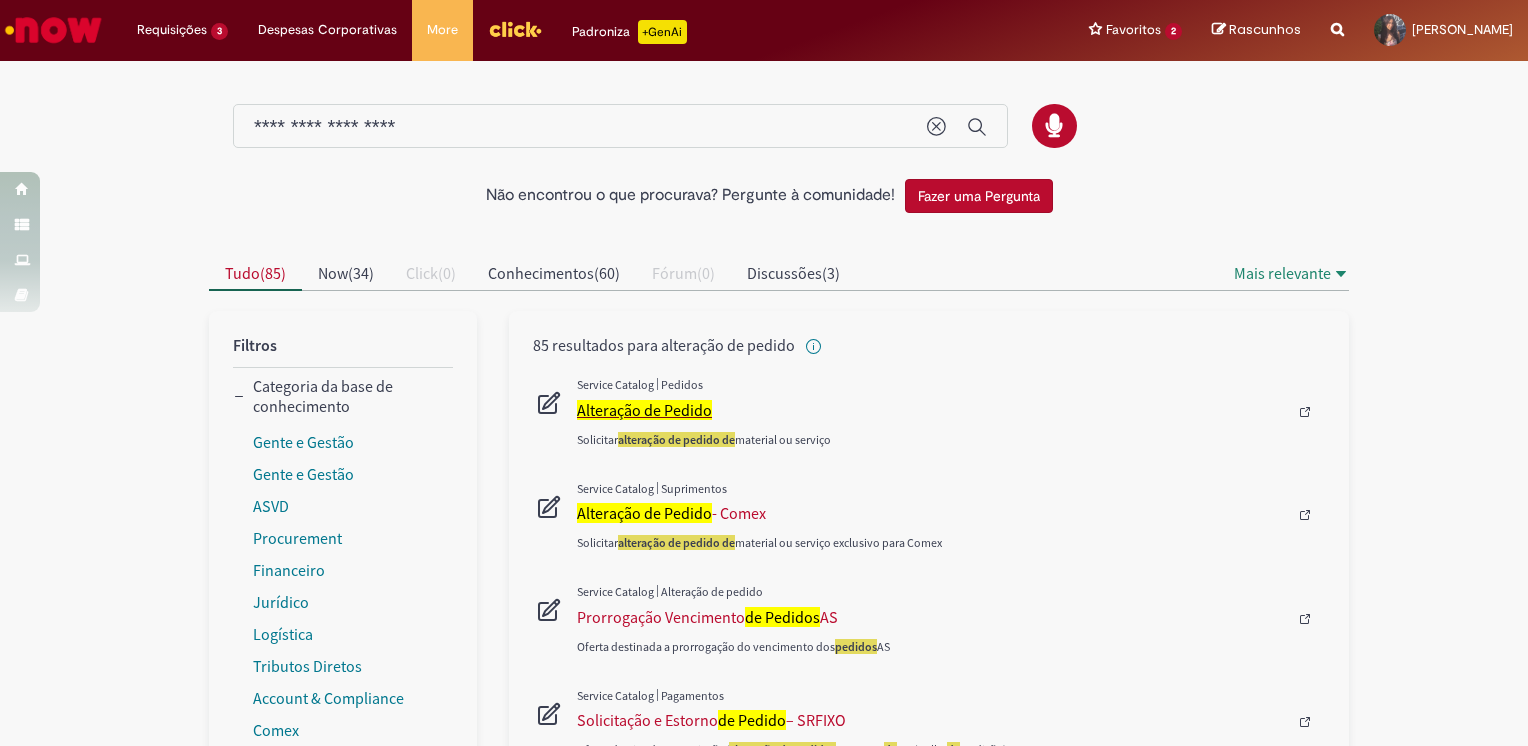 click on "Alteração de Pedido" at bounding box center (644, 410) 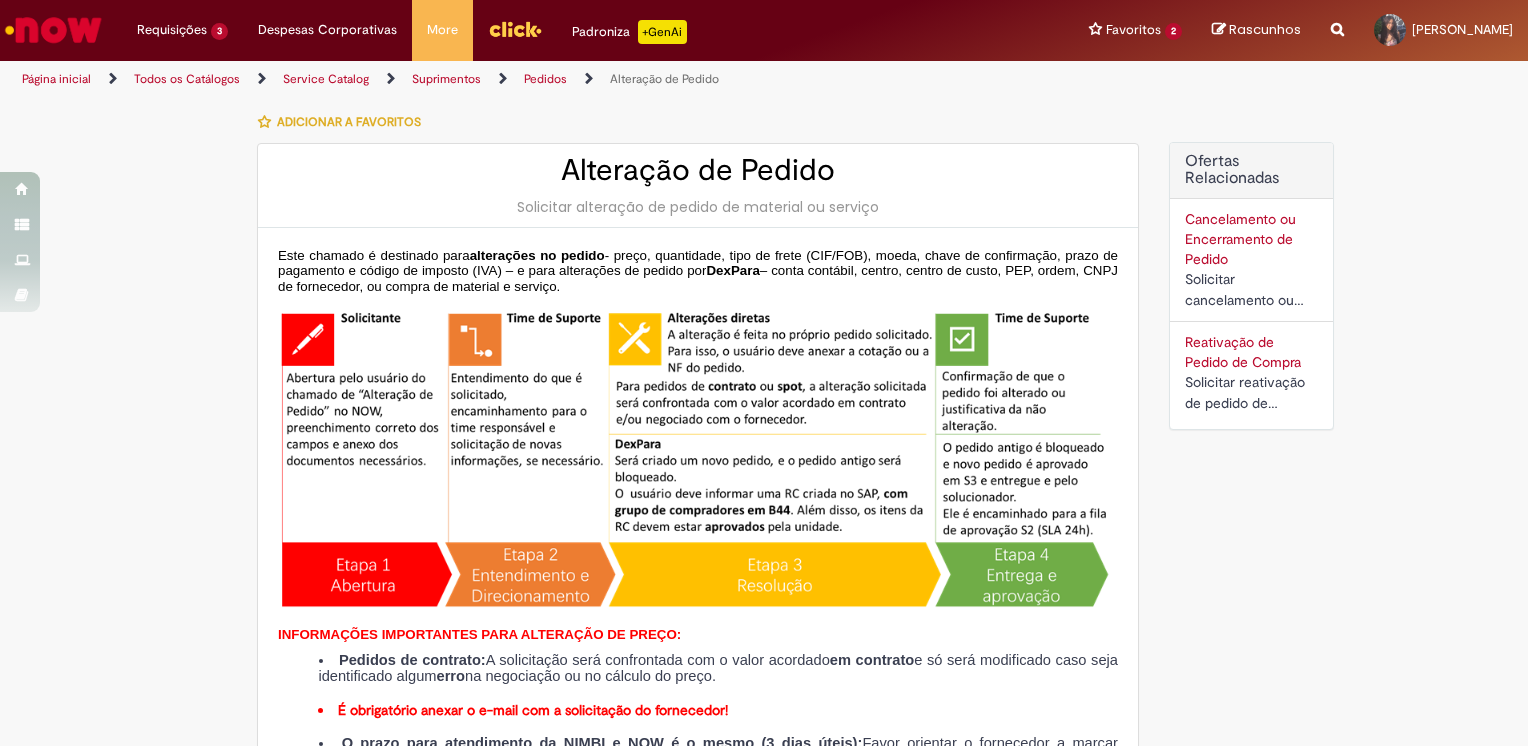 type on "********" 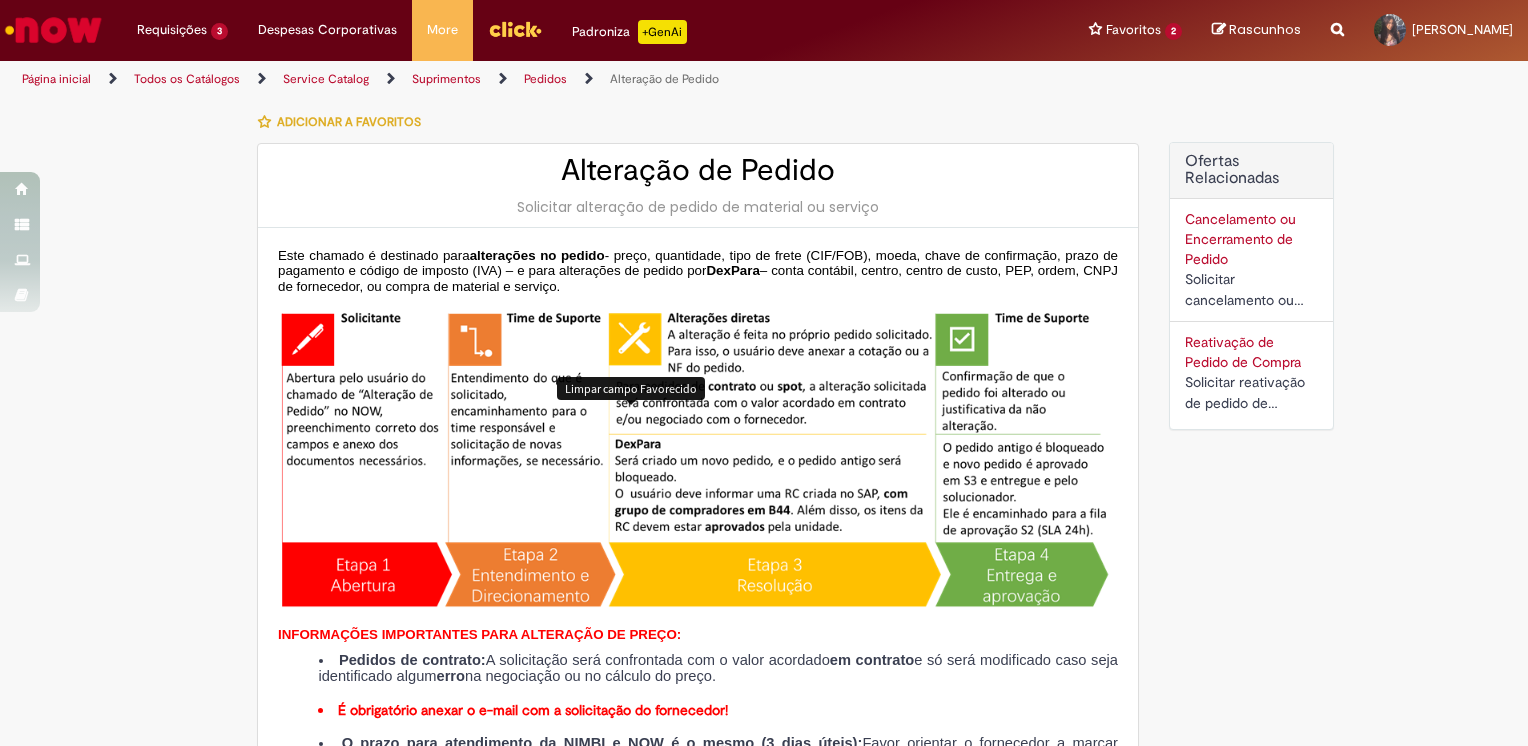 scroll, scrollTop: 600, scrollLeft: 0, axis: vertical 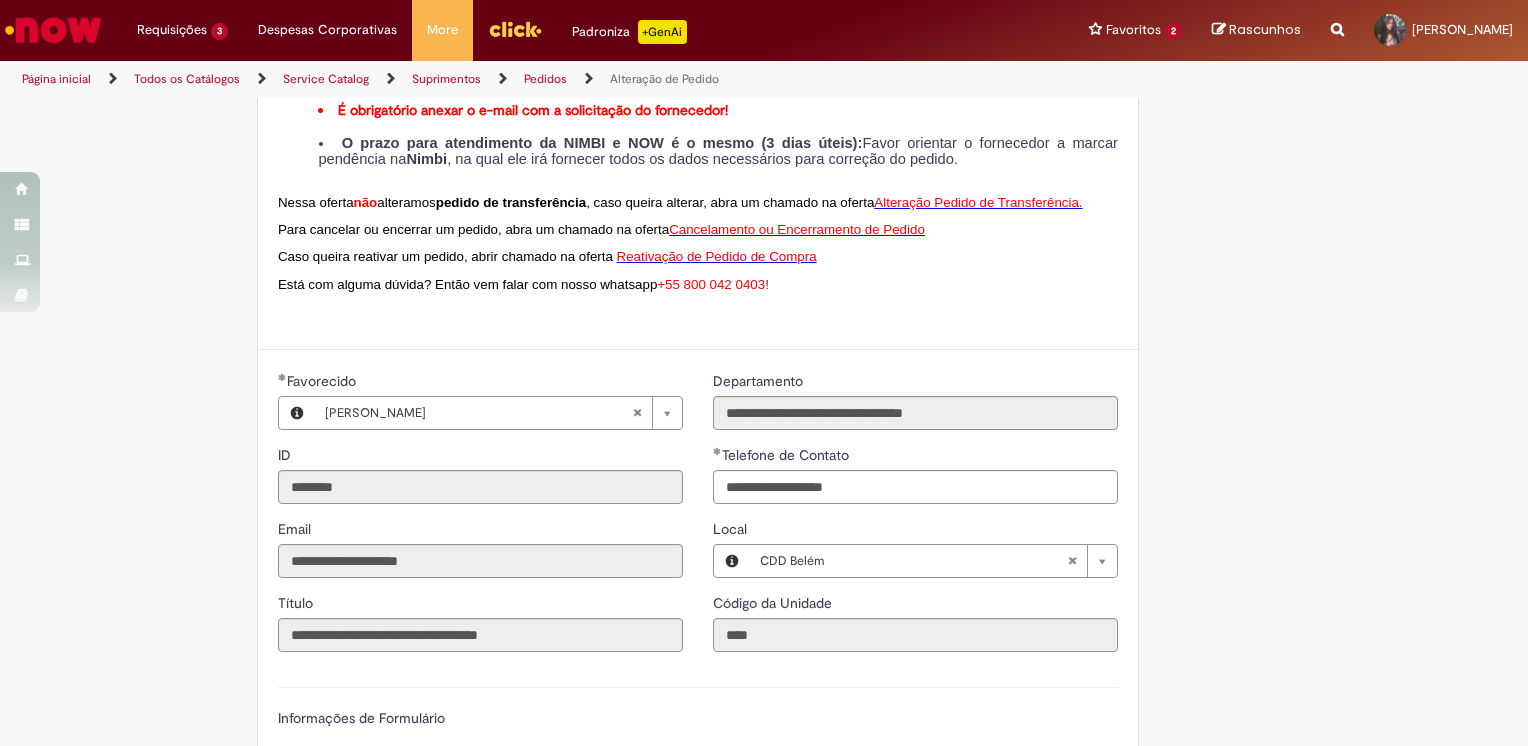 type 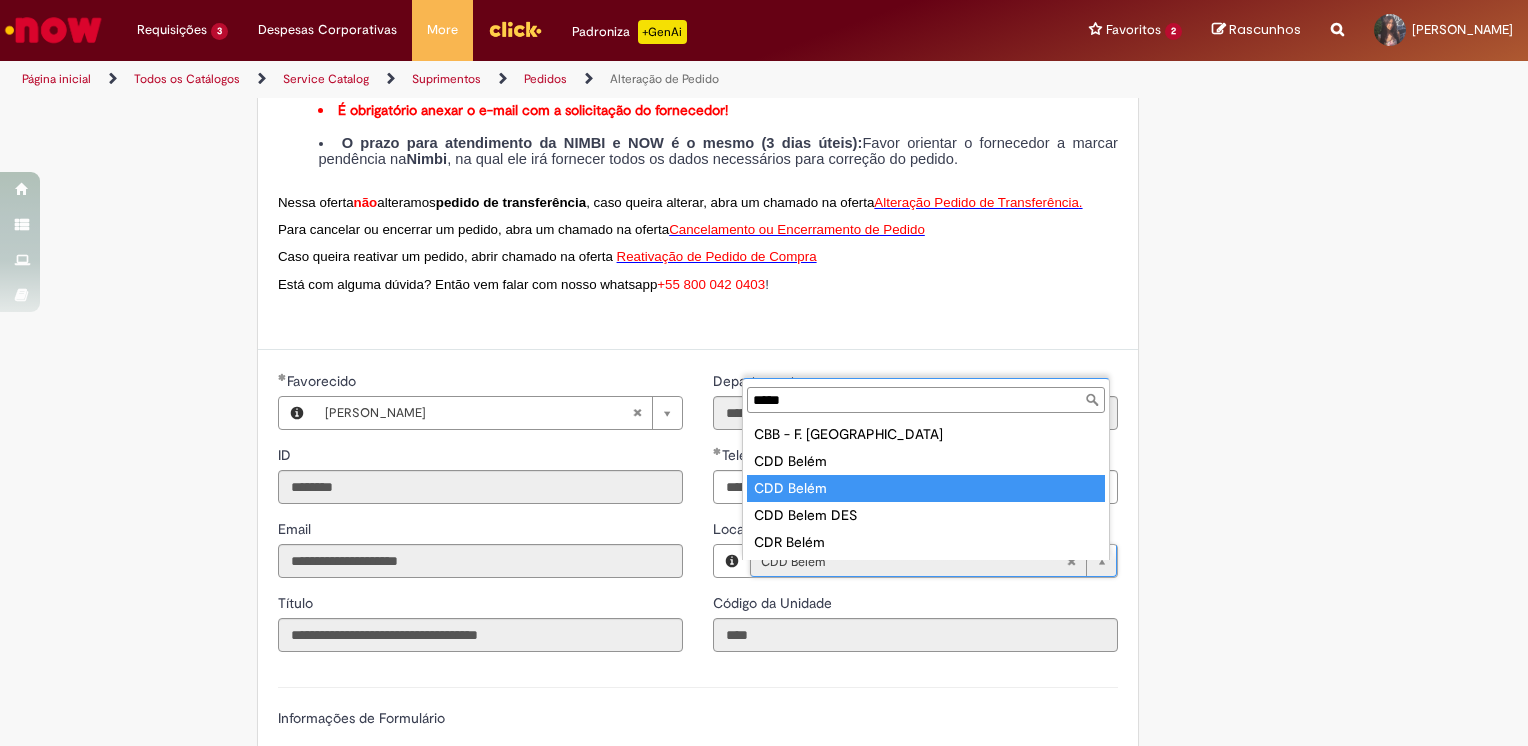 type on "*****" 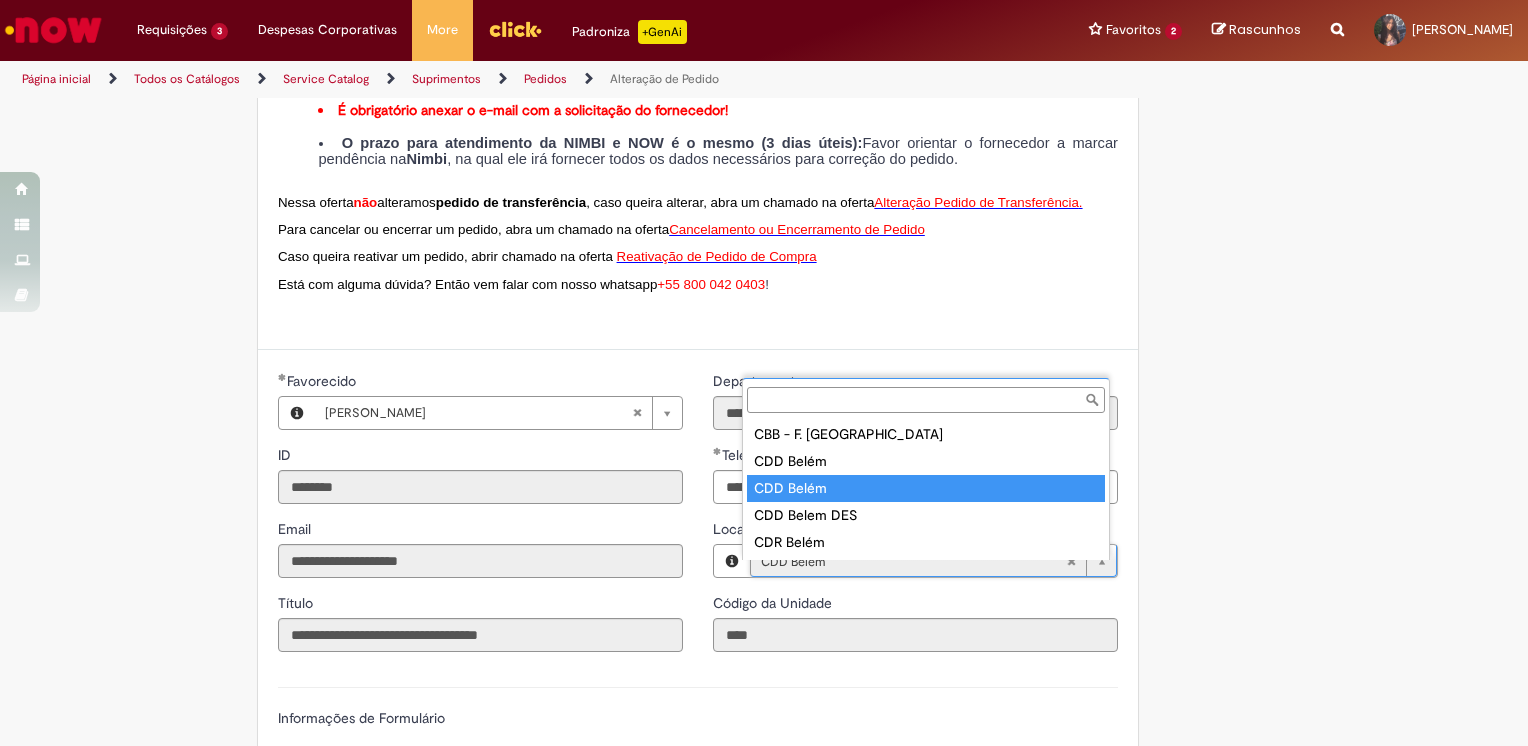 type on "****" 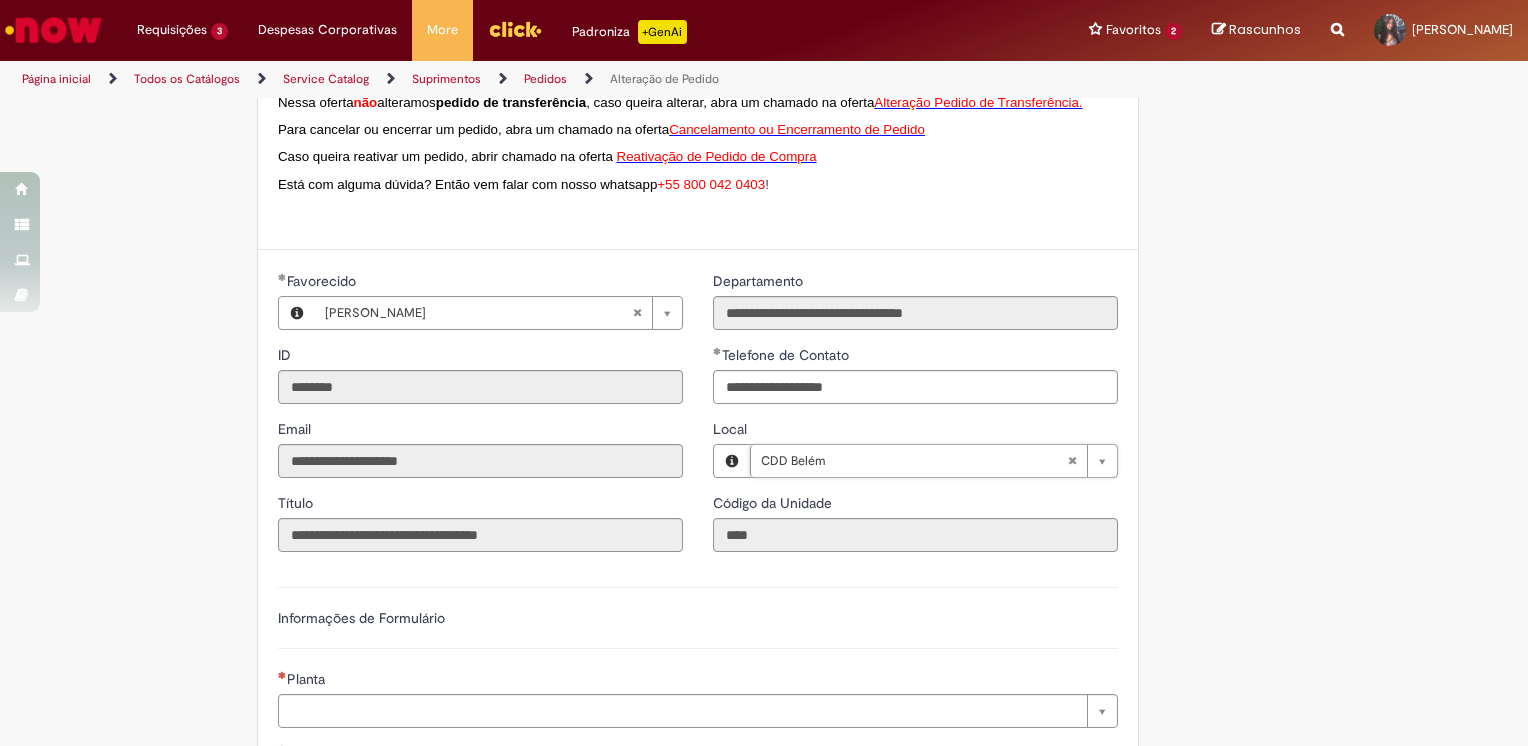 scroll, scrollTop: 1164, scrollLeft: 0, axis: vertical 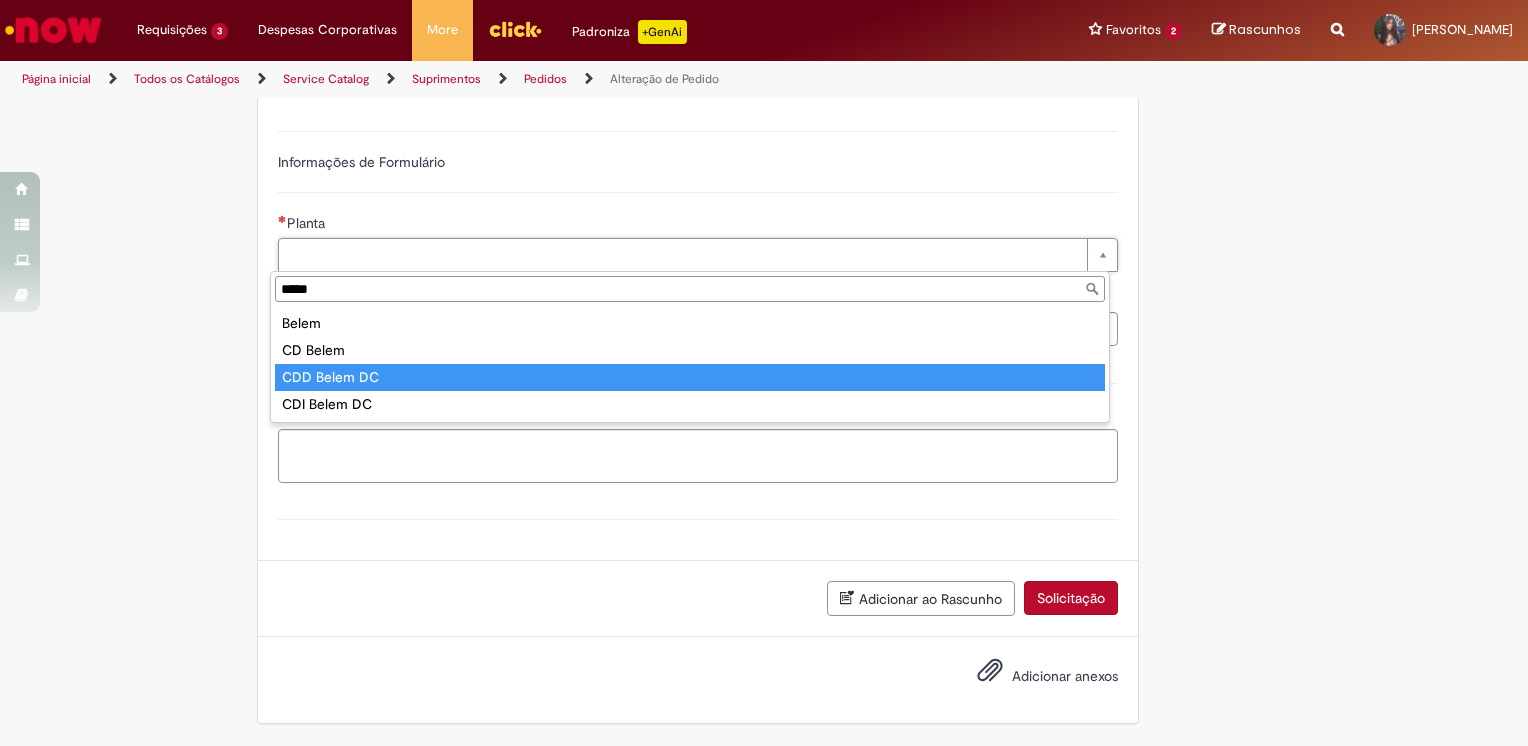 type on "*****" 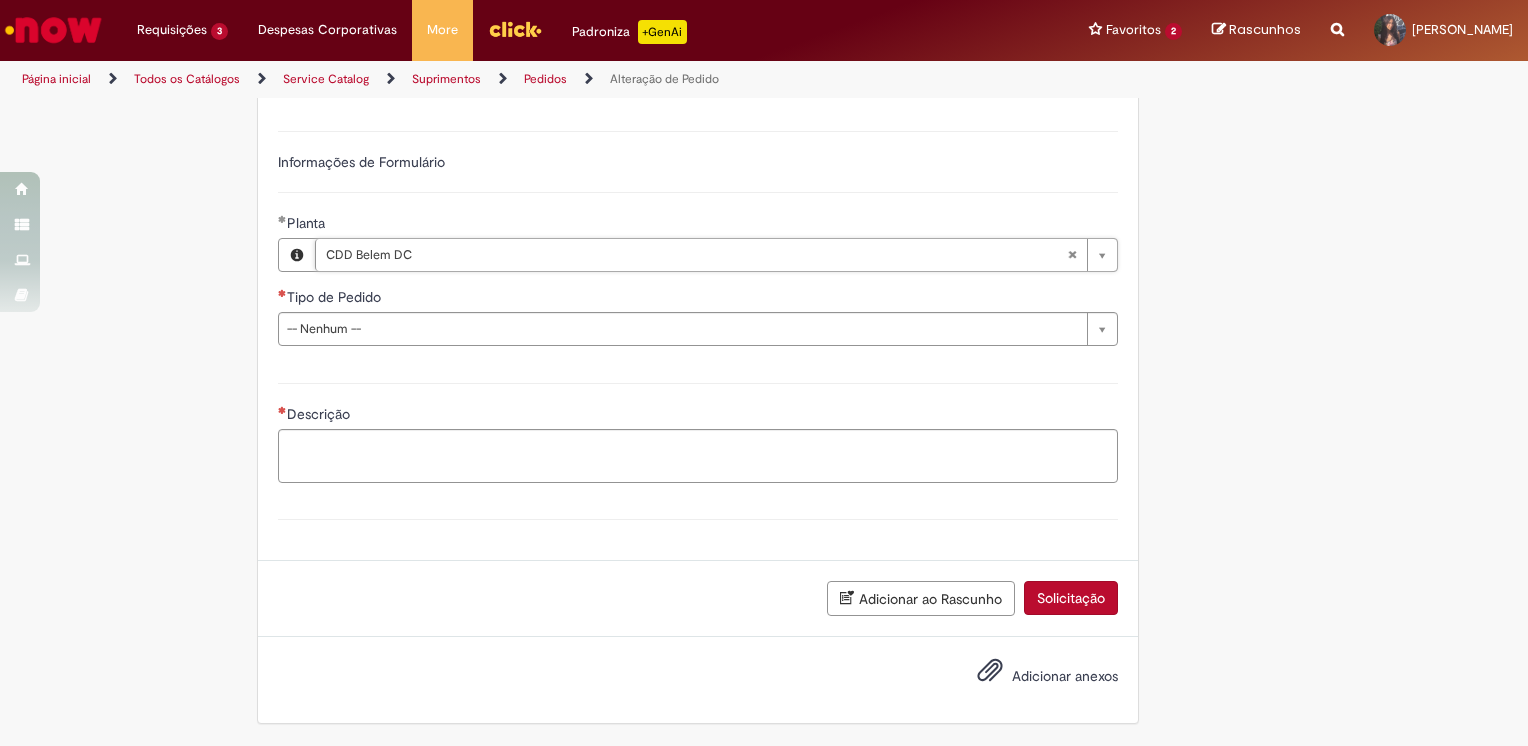 click on "Descrição" at bounding box center [698, 430] 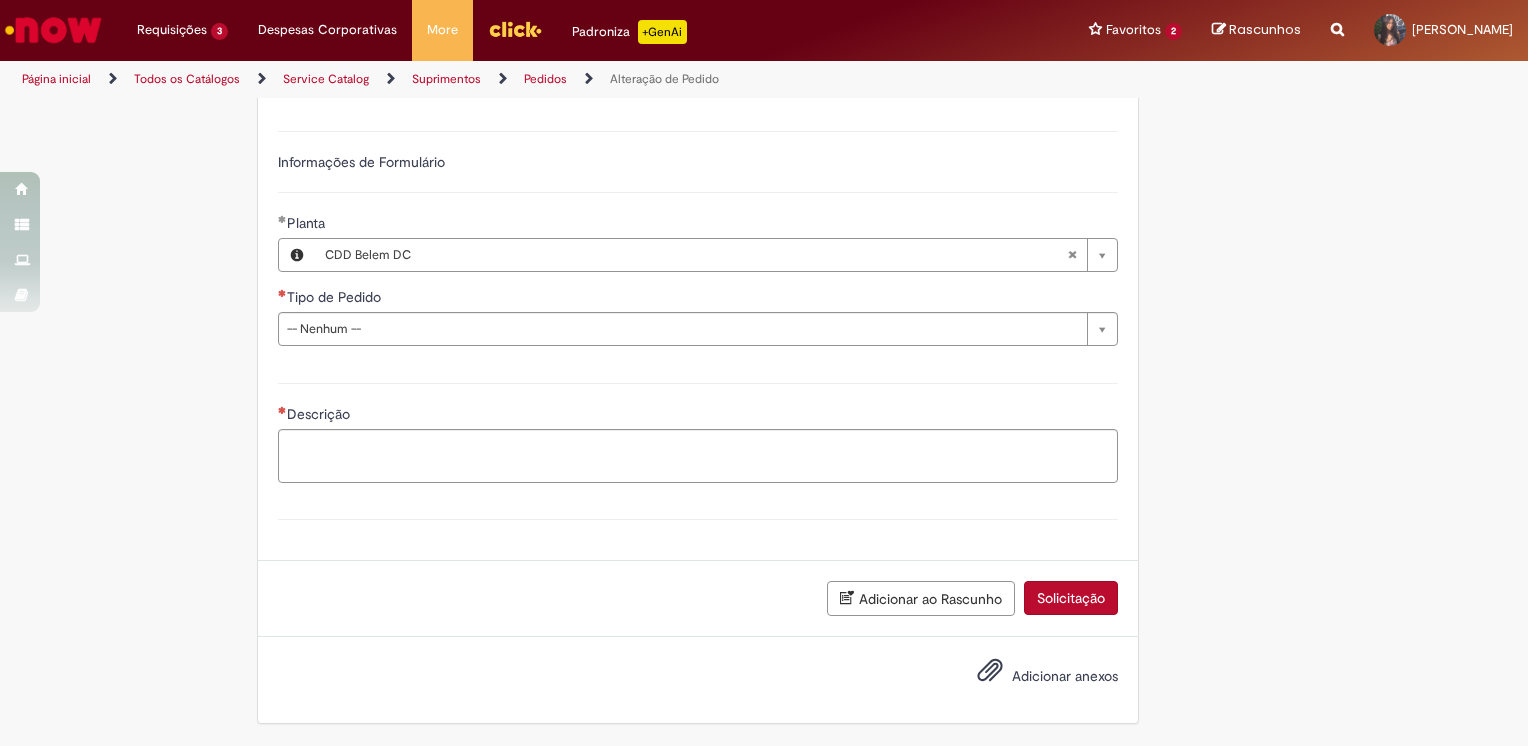 drag, startPoint x: 388, startPoint y: 373, endPoint x: 391, endPoint y: 347, distance: 26.172504 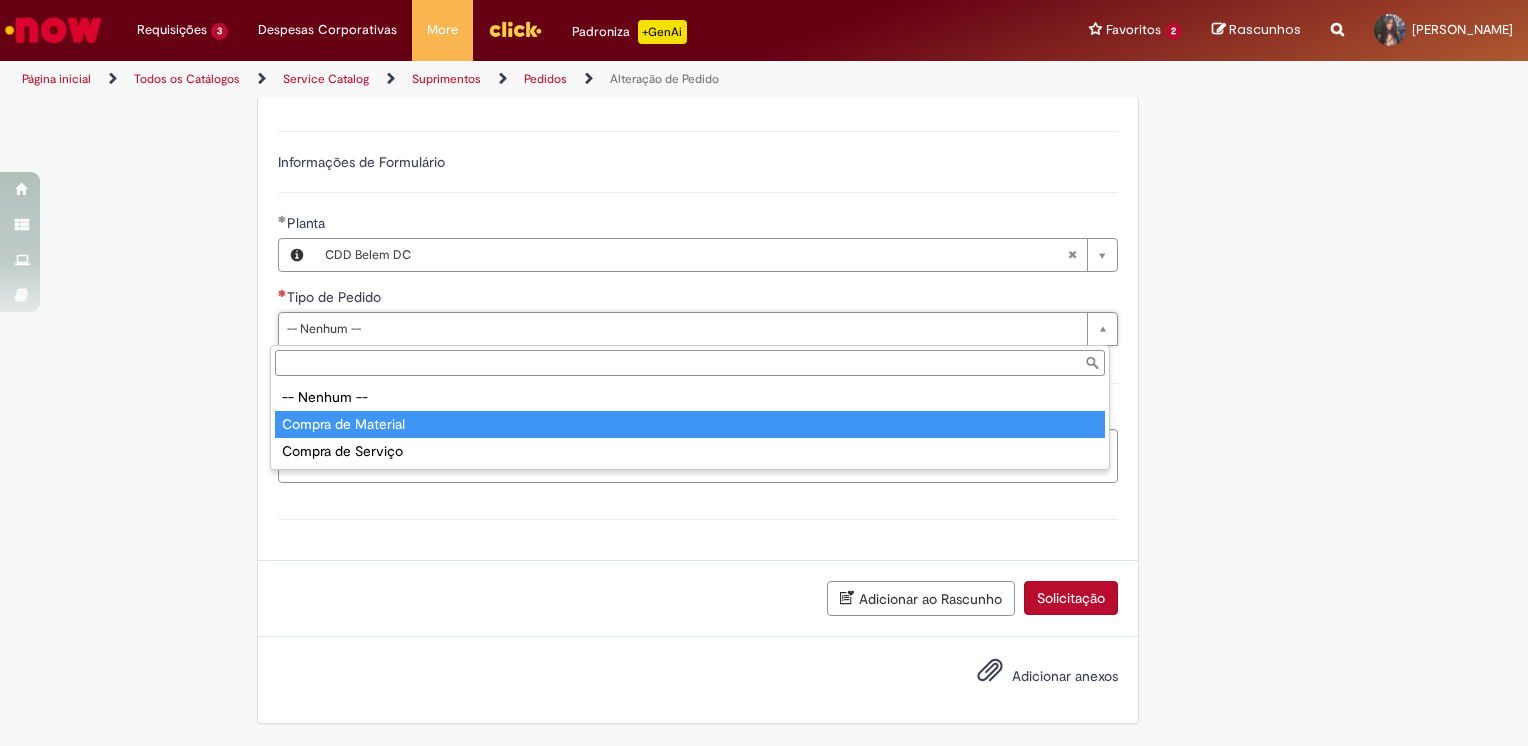 type on "**********" 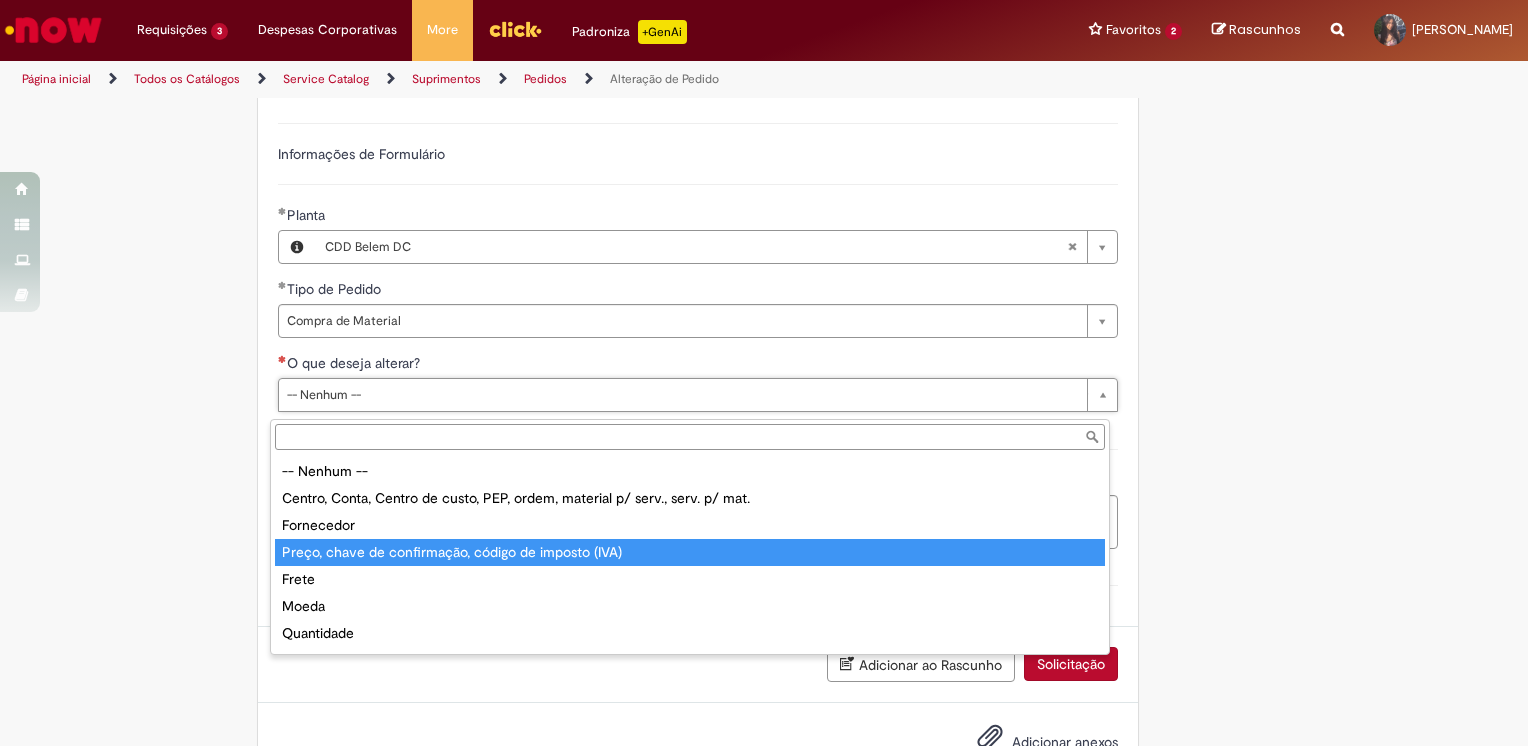 type on "**********" 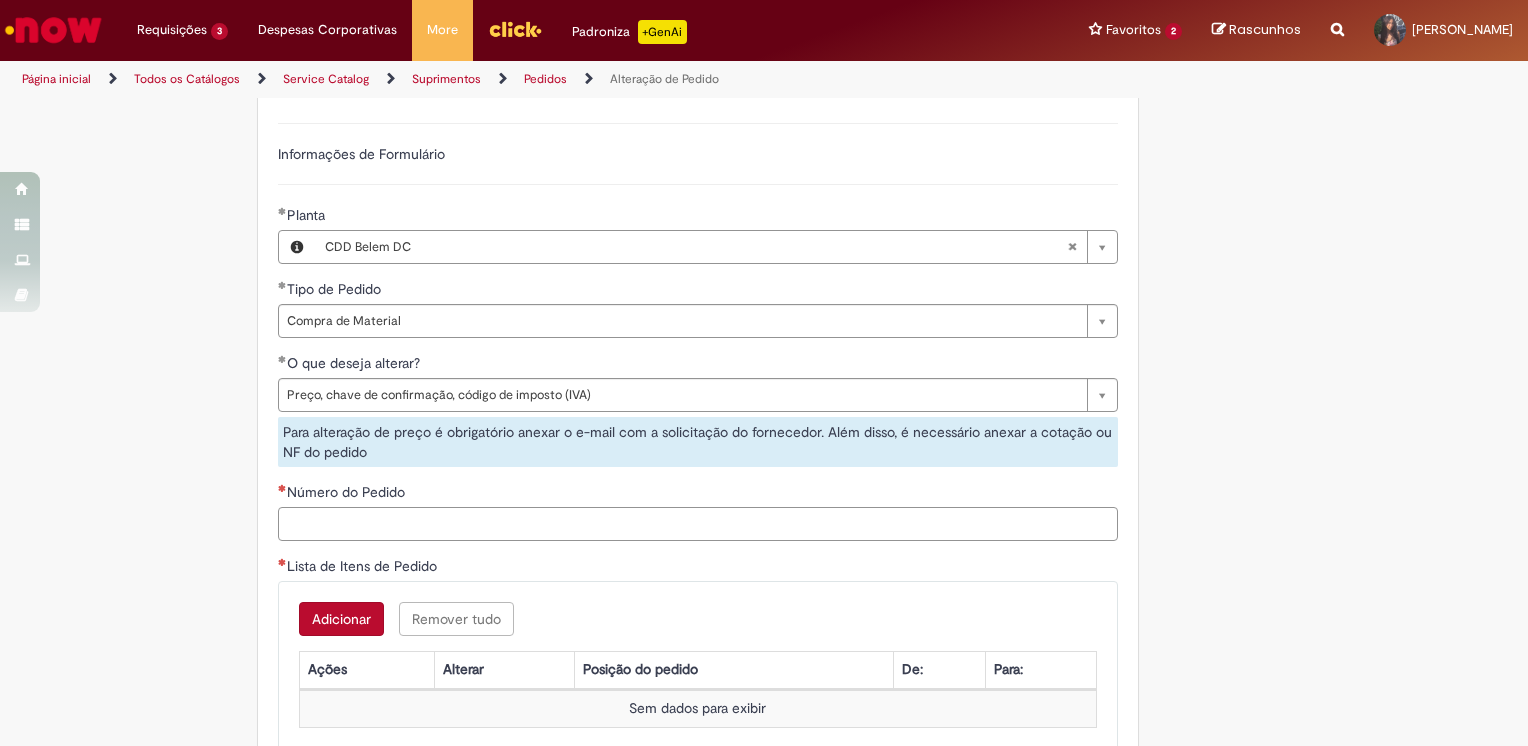 click on "Número do Pedido" at bounding box center [698, 524] 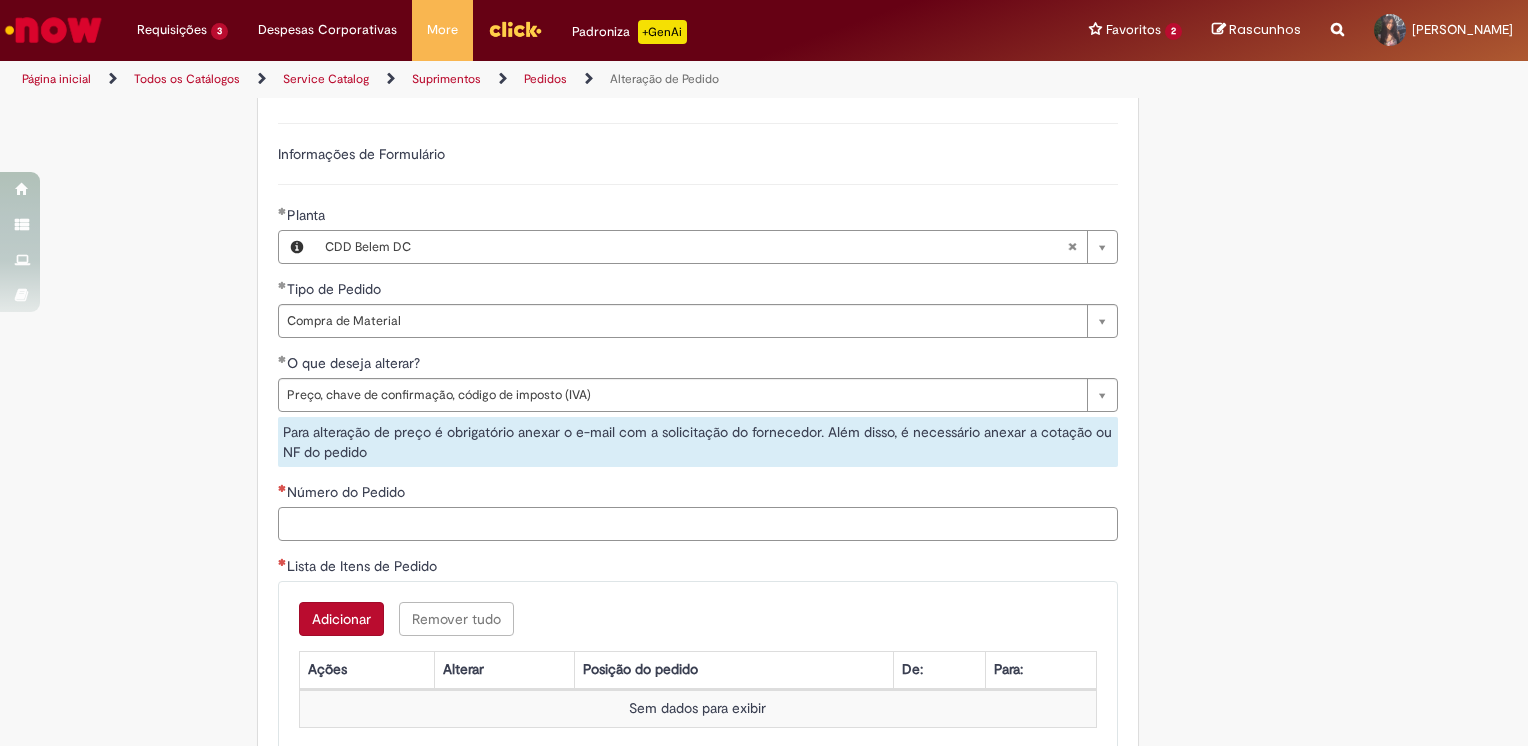 paste on "**********" 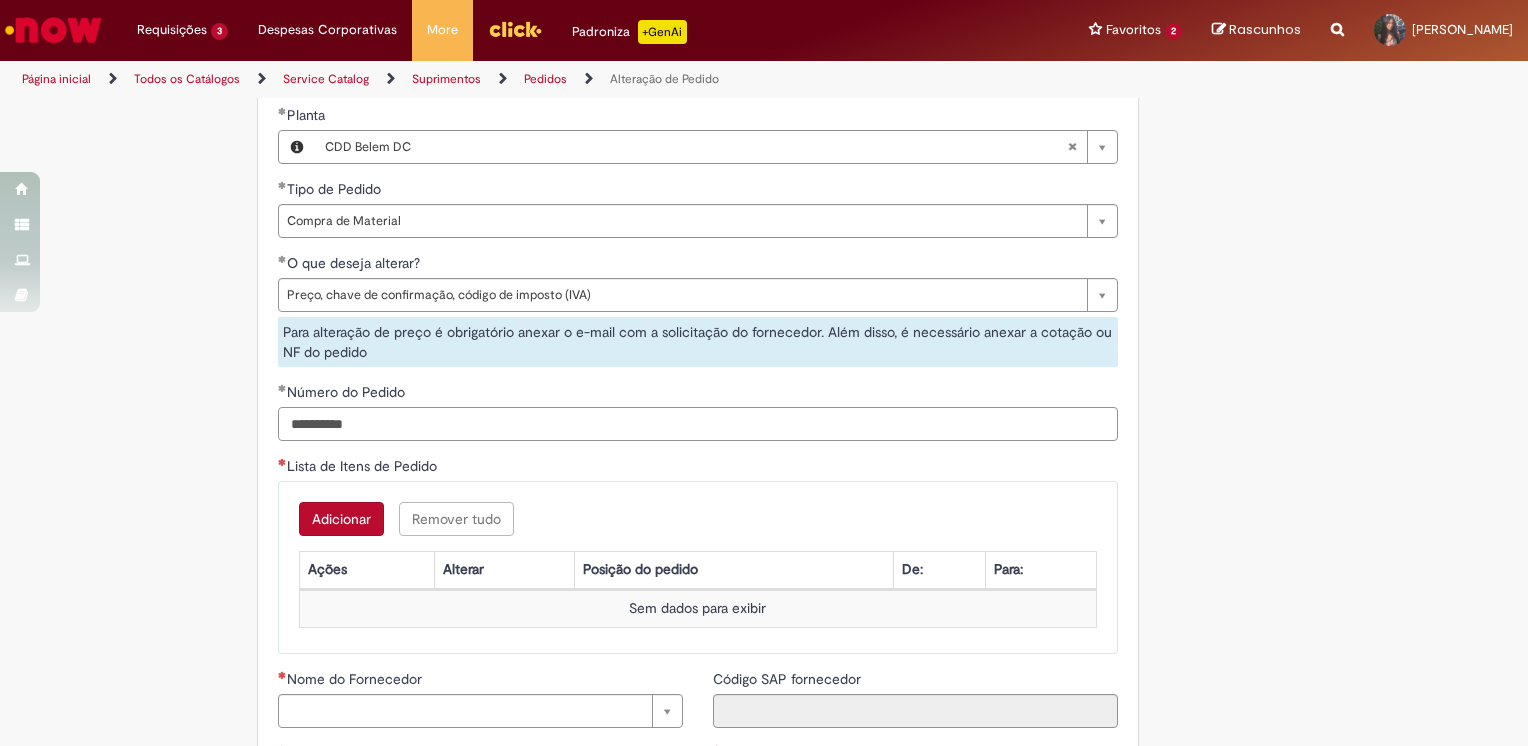 scroll, scrollTop: 1364, scrollLeft: 0, axis: vertical 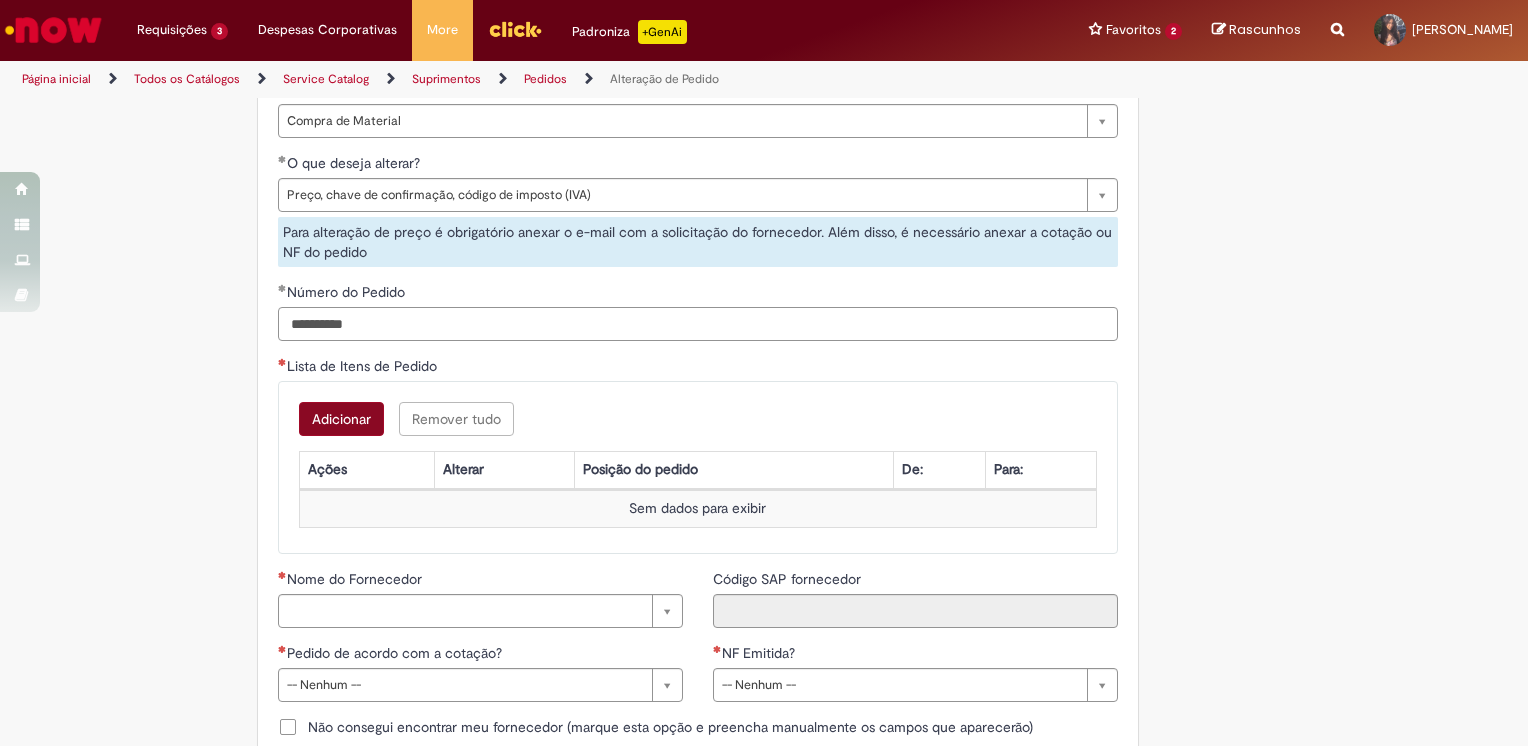 type on "**********" 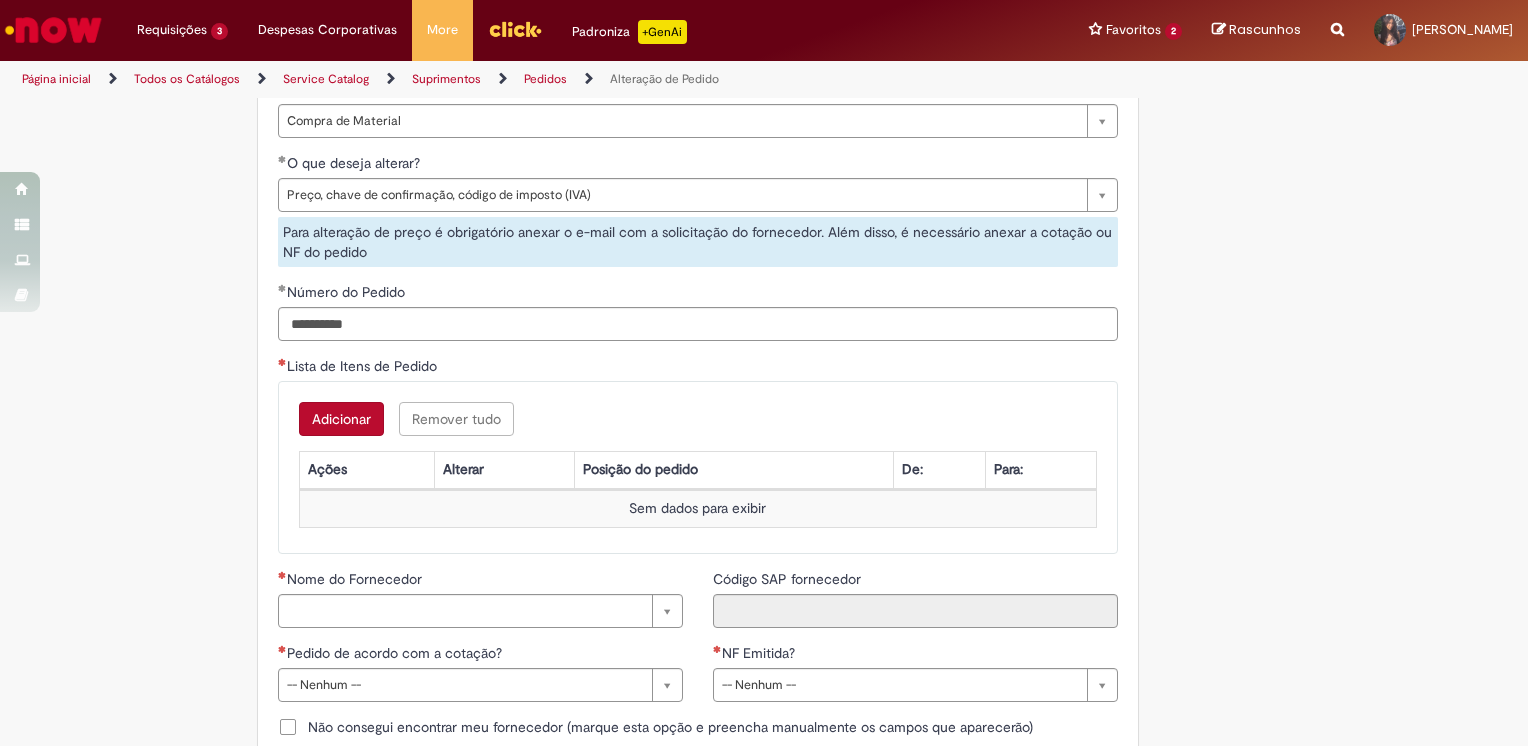click on "Adicionar" at bounding box center (341, 419) 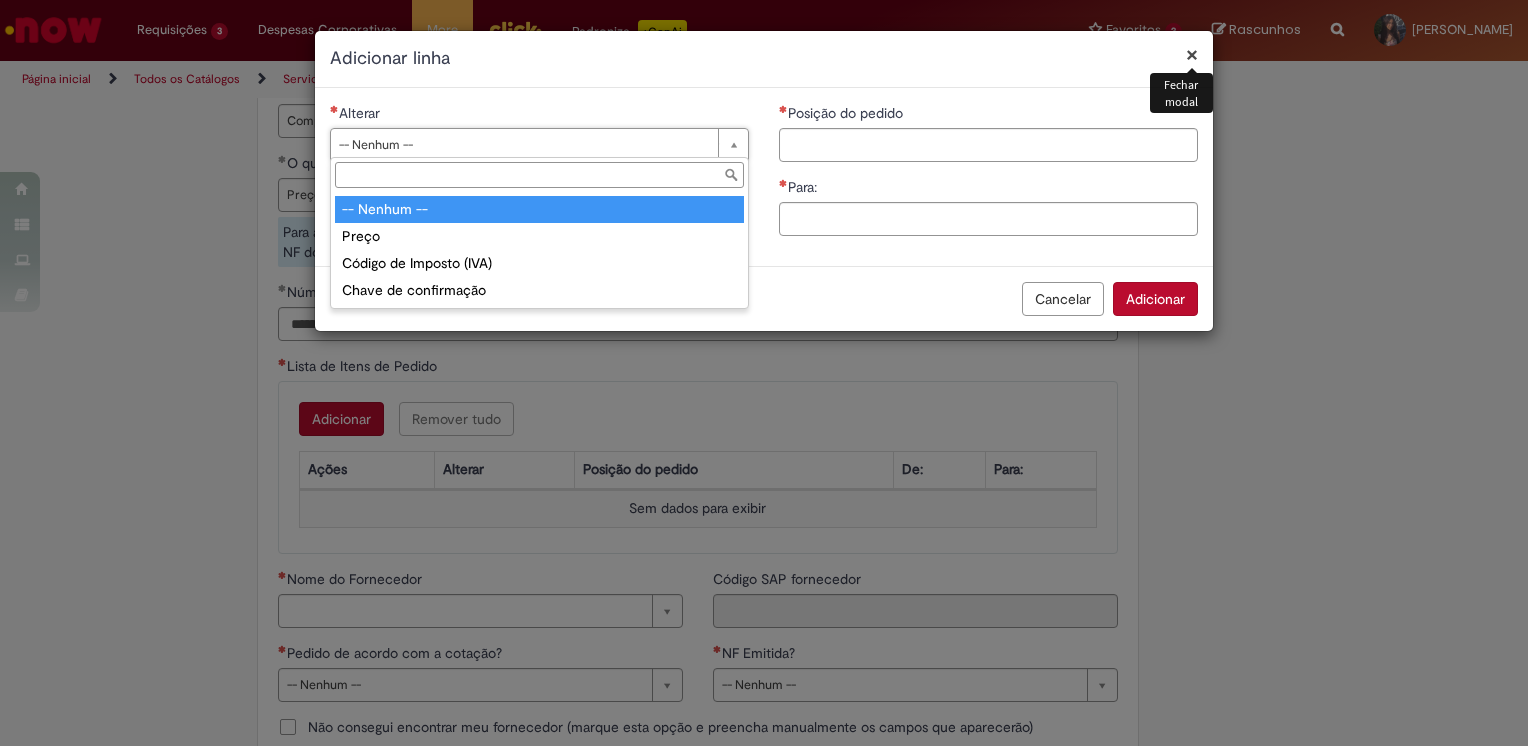 drag, startPoint x: 437, startPoint y: 158, endPoint x: 441, endPoint y: 180, distance: 22.36068 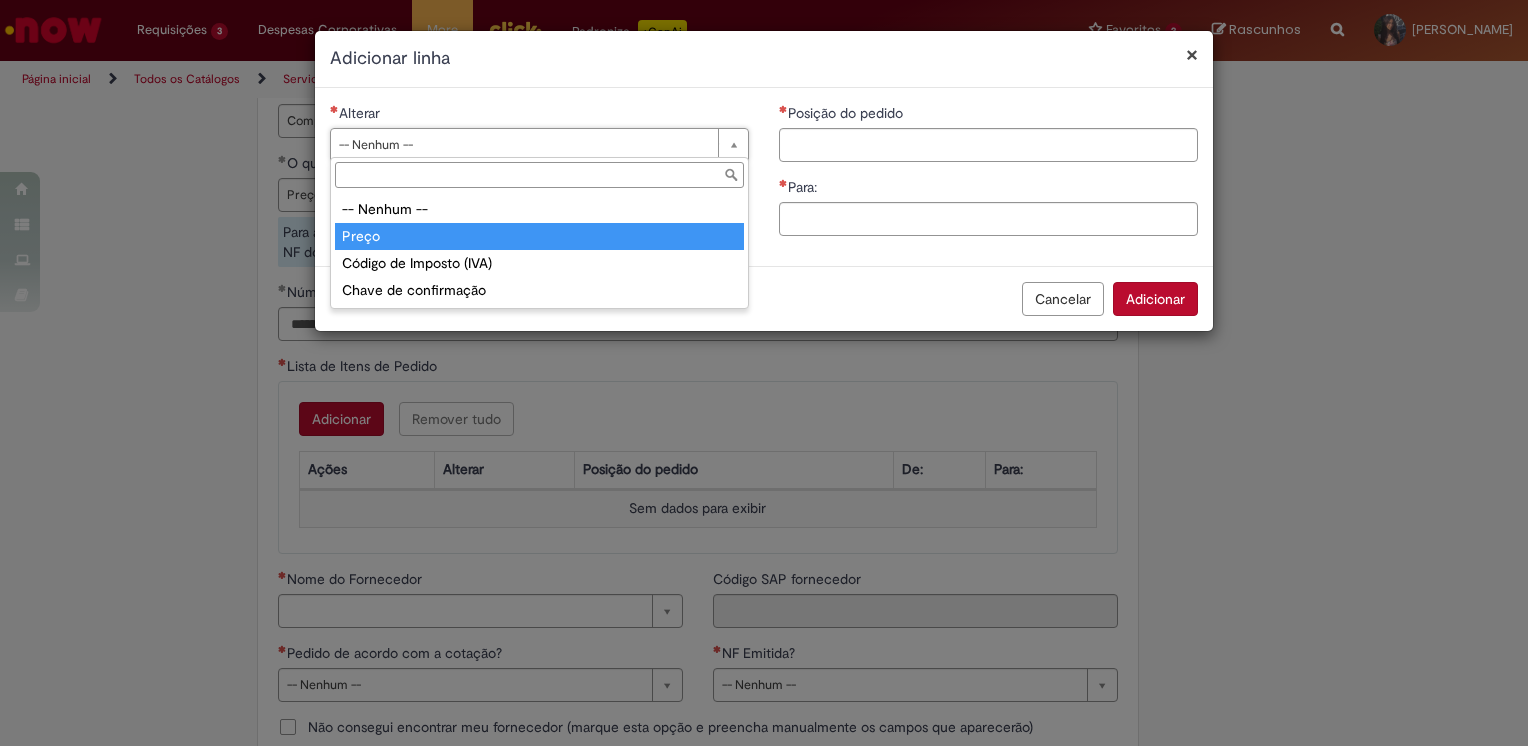 drag, startPoint x: 416, startPoint y: 234, endPoint x: 460, endPoint y: 272, distance: 58.137768 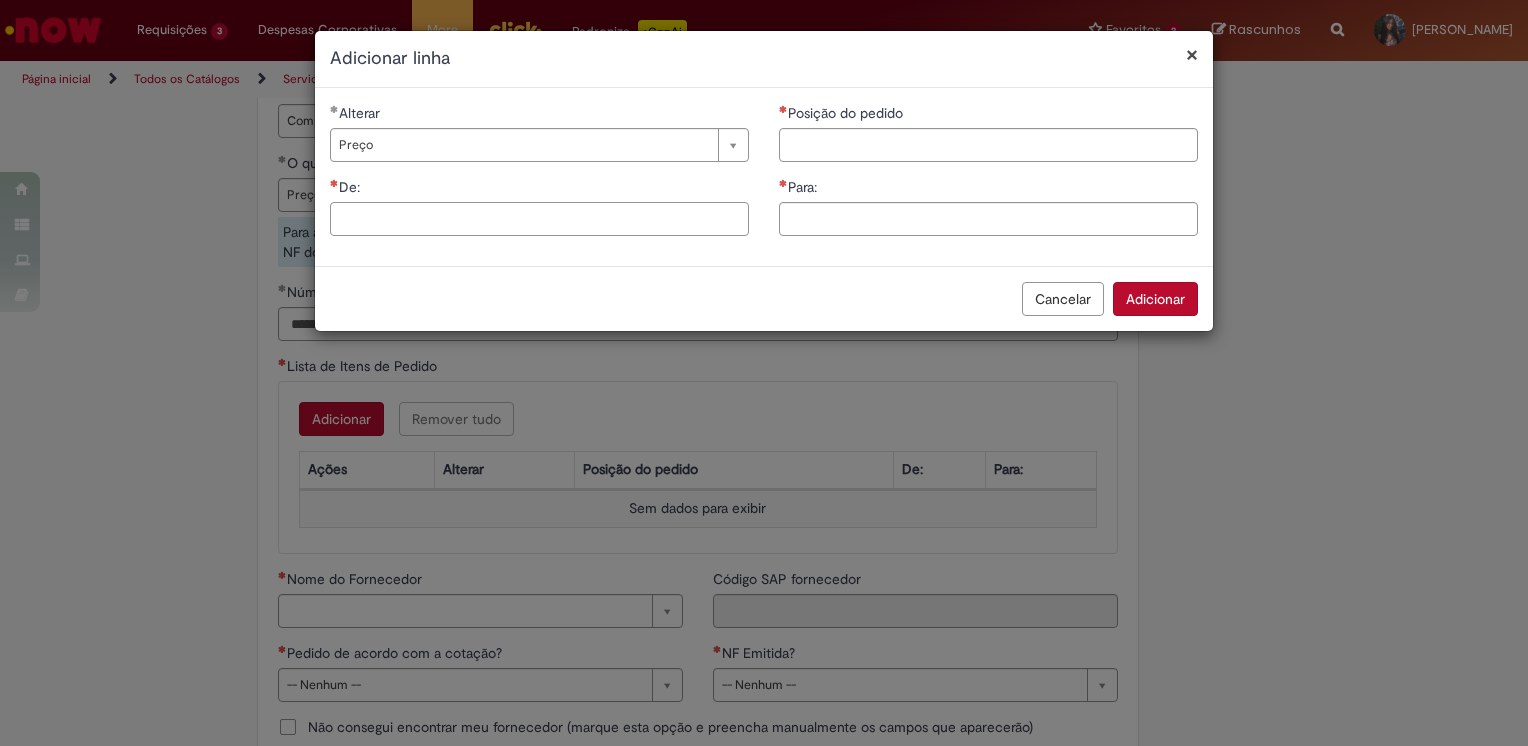 click on "De:" at bounding box center [539, 219] 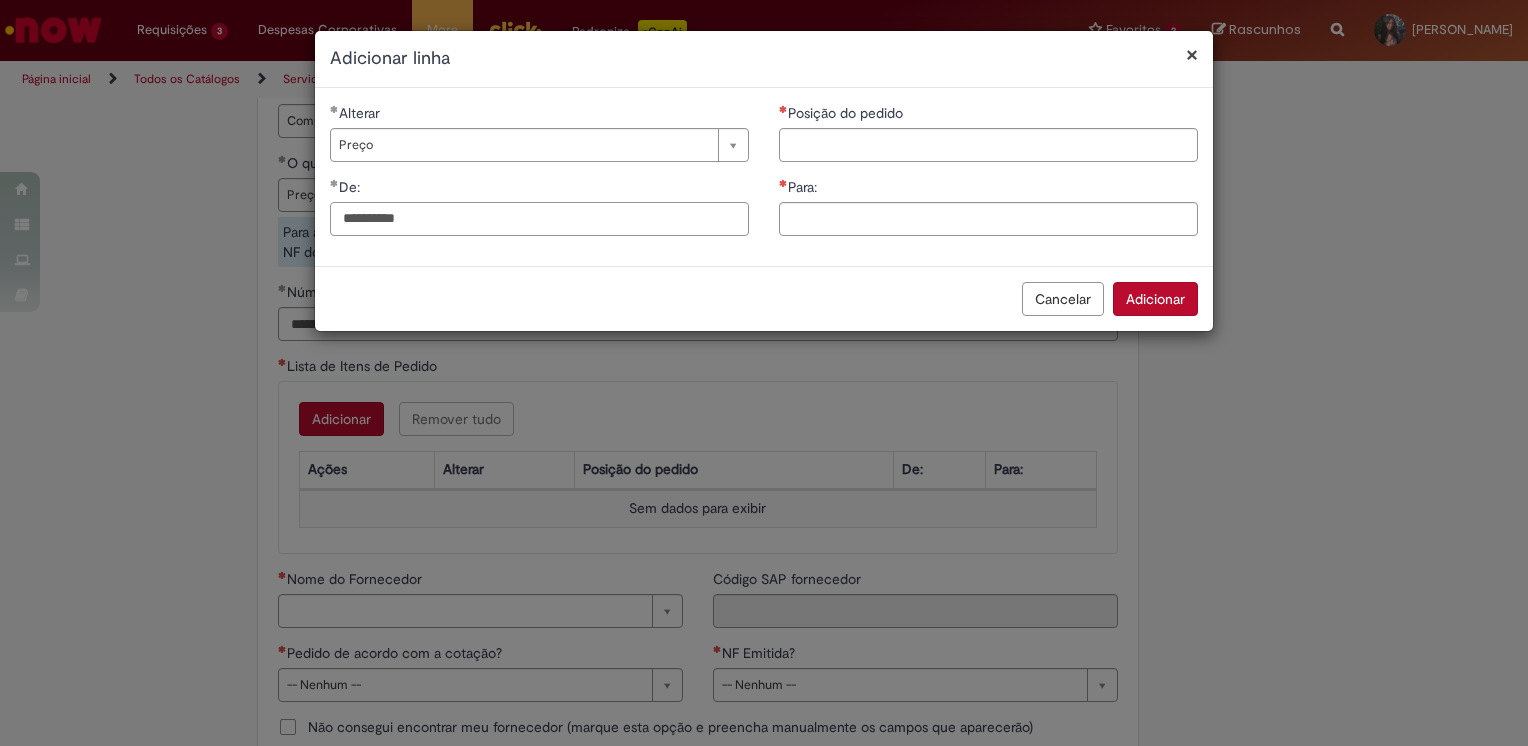 type on "**********" 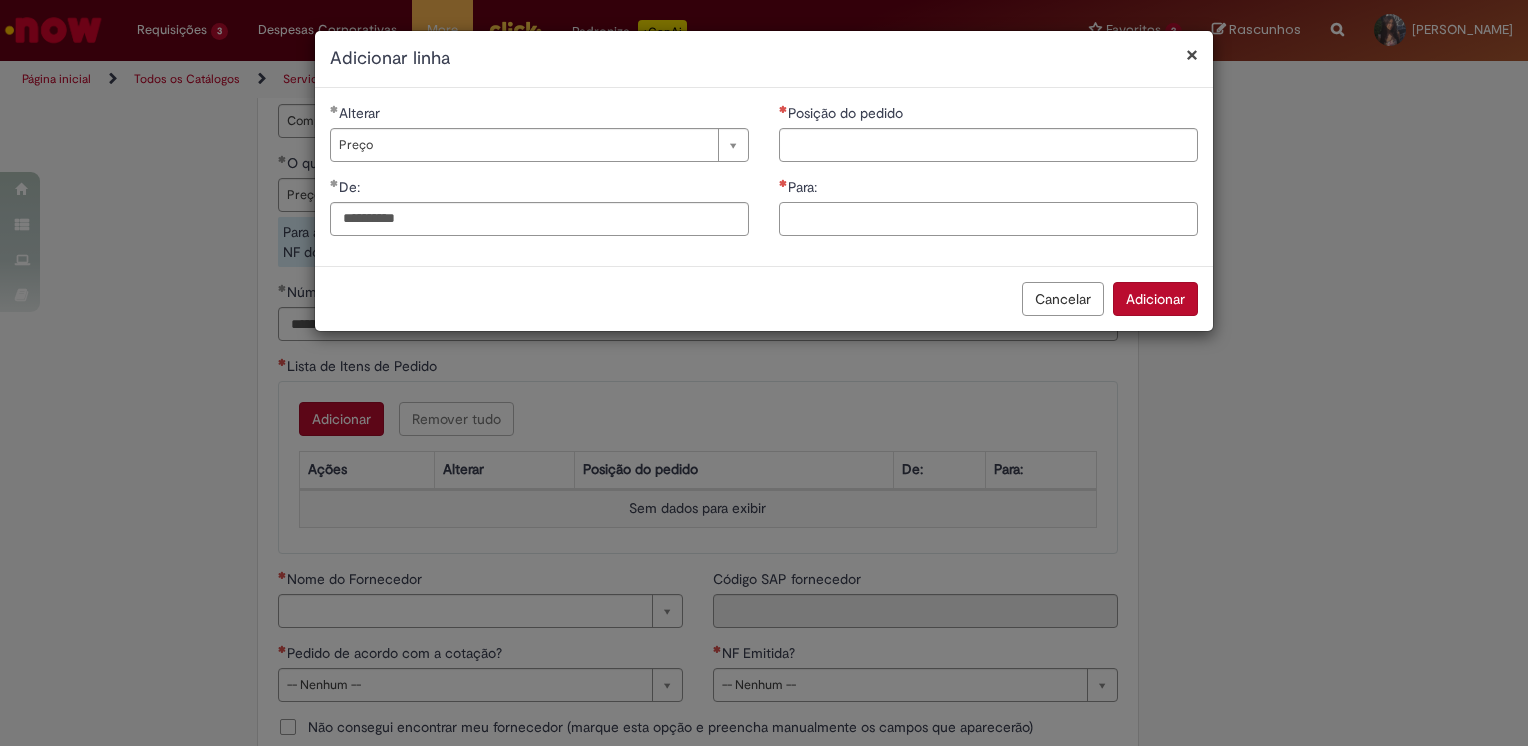 click on "Para:" at bounding box center (988, 219) 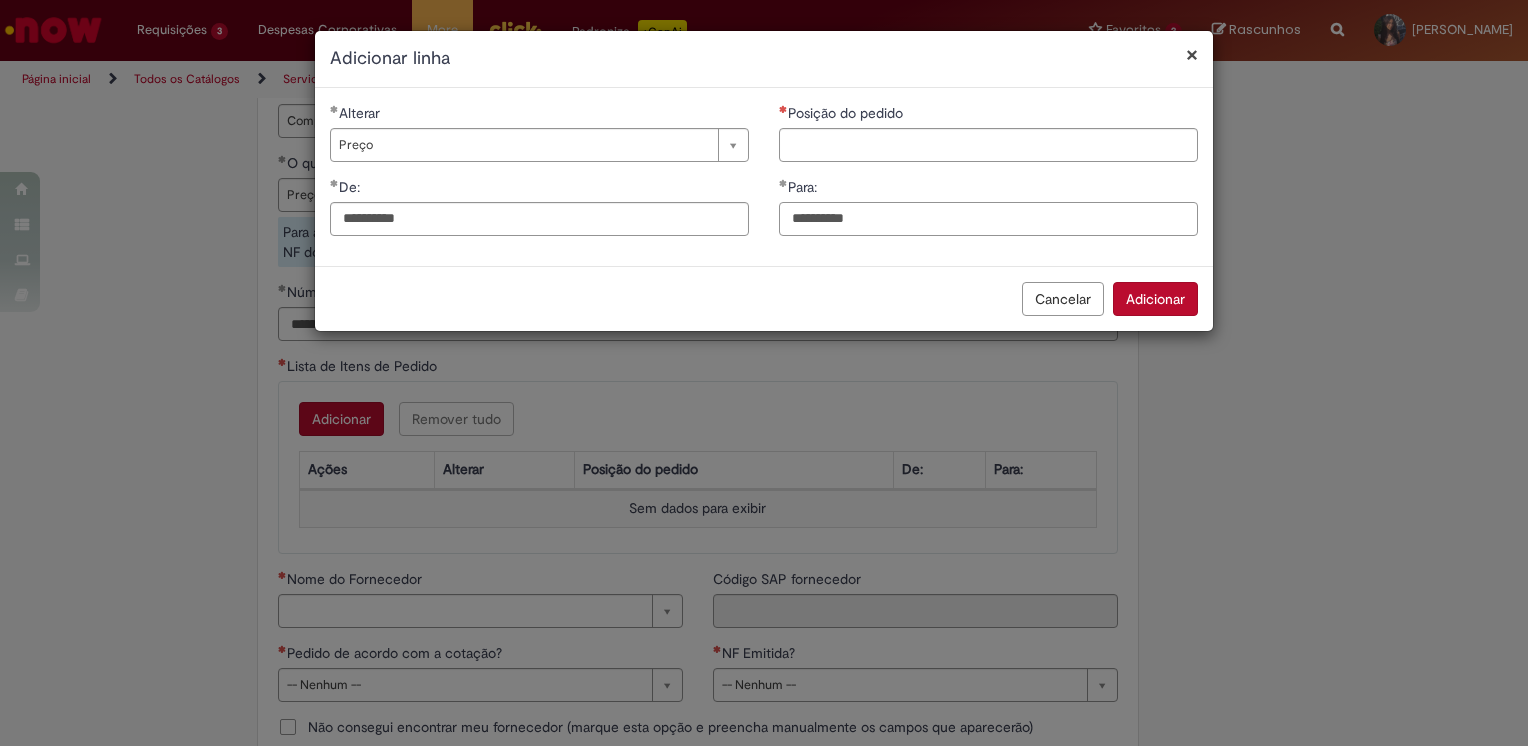 type on "**********" 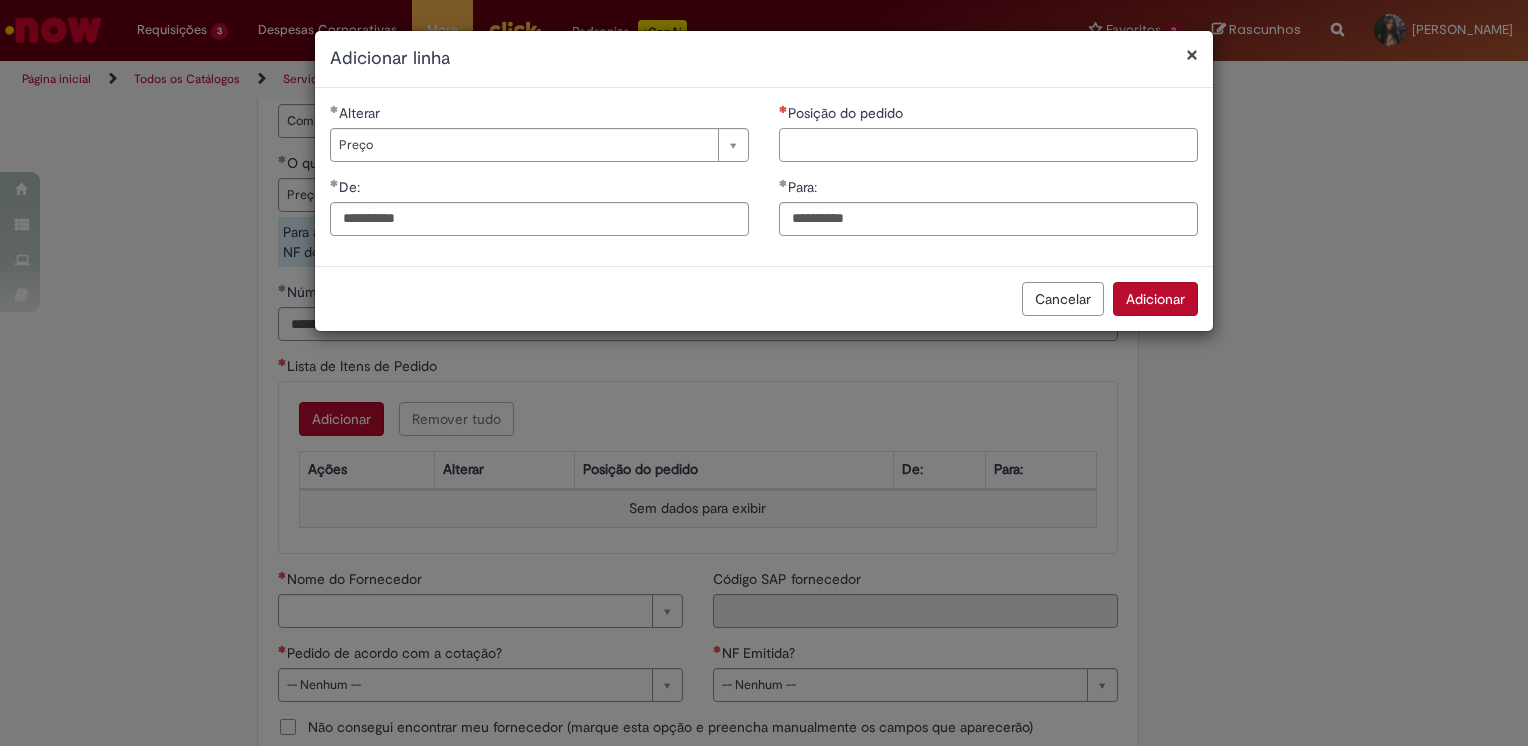 click on "Posição do pedido" at bounding box center (988, 145) 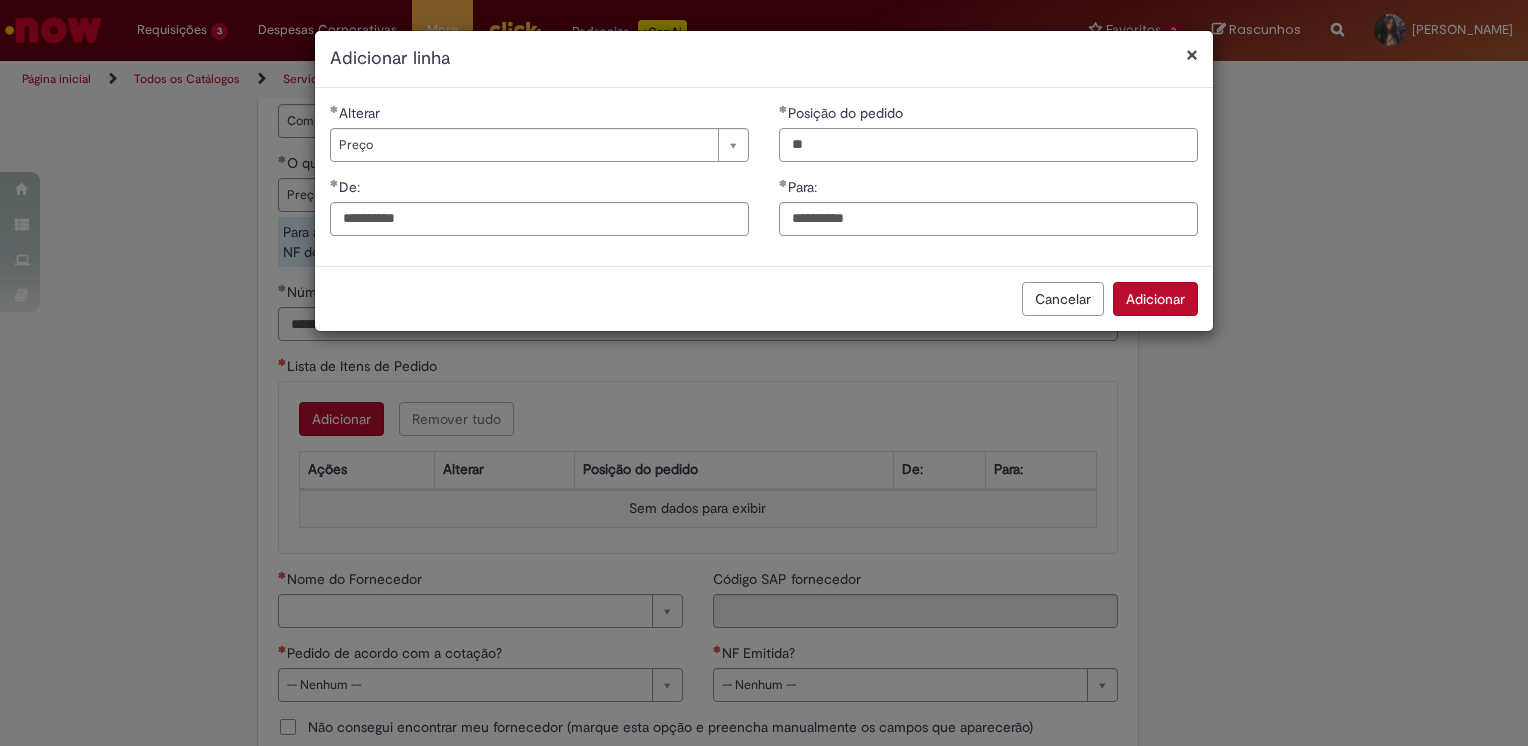 type on "**" 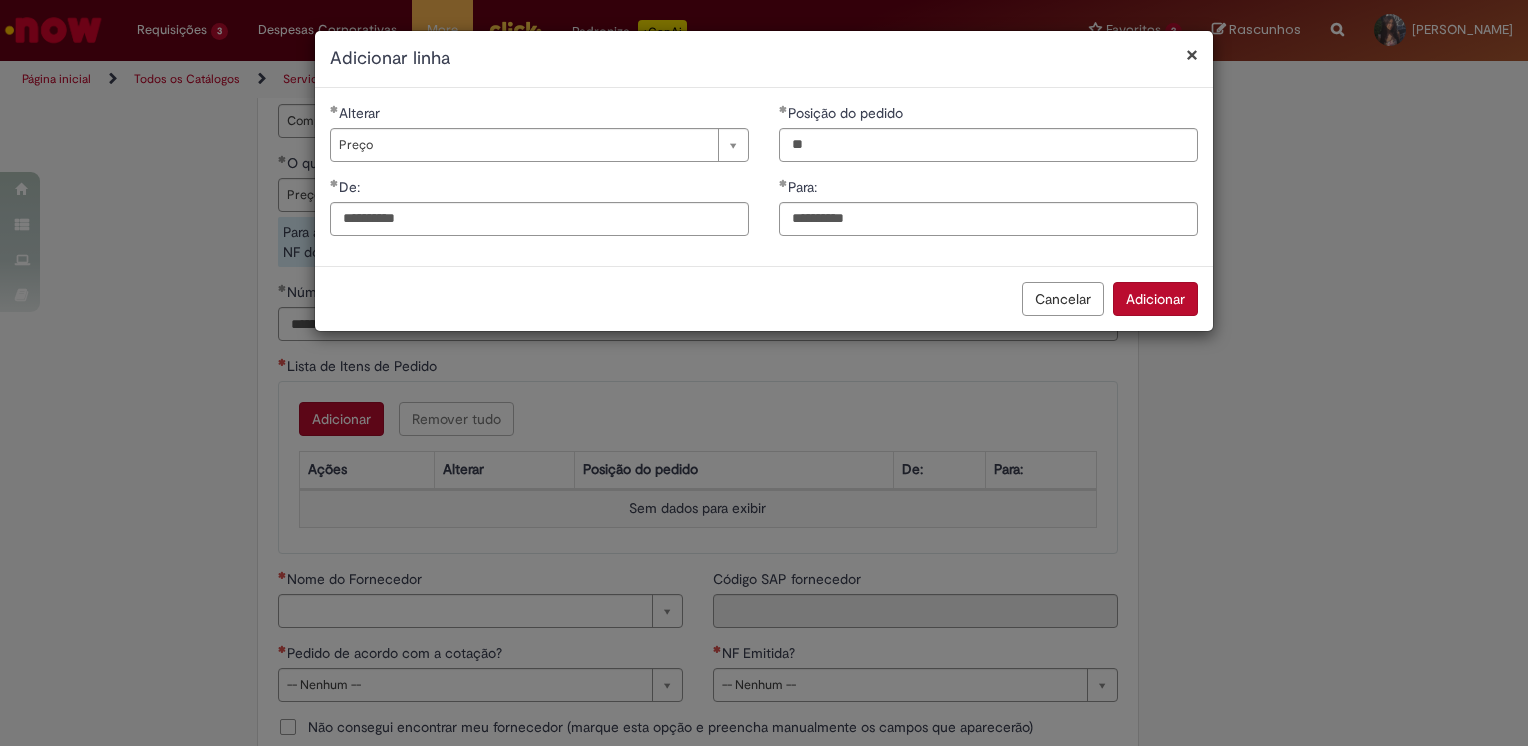 click on "Cancelar   Adicionar" at bounding box center (764, 298) 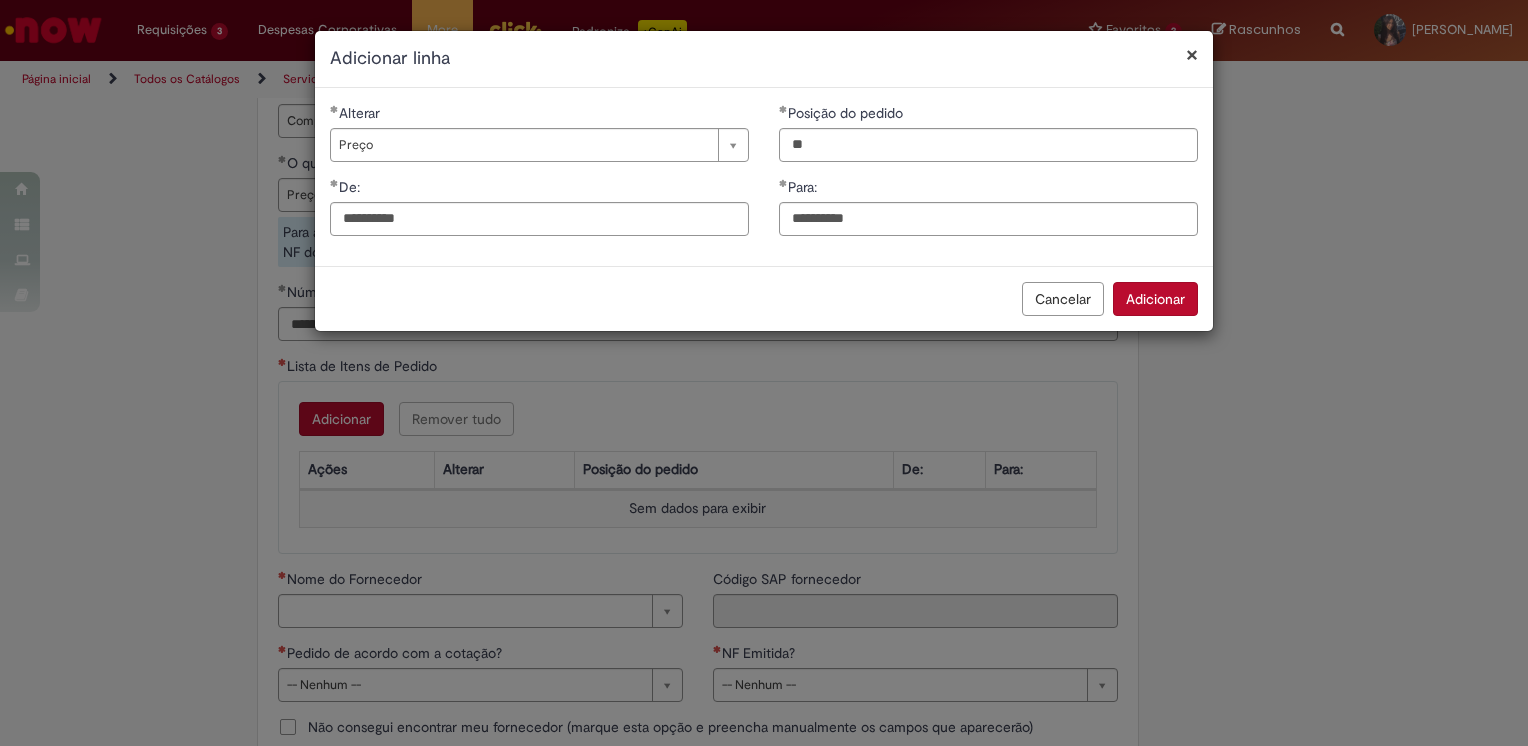 click on "Adicionar" at bounding box center (1155, 299) 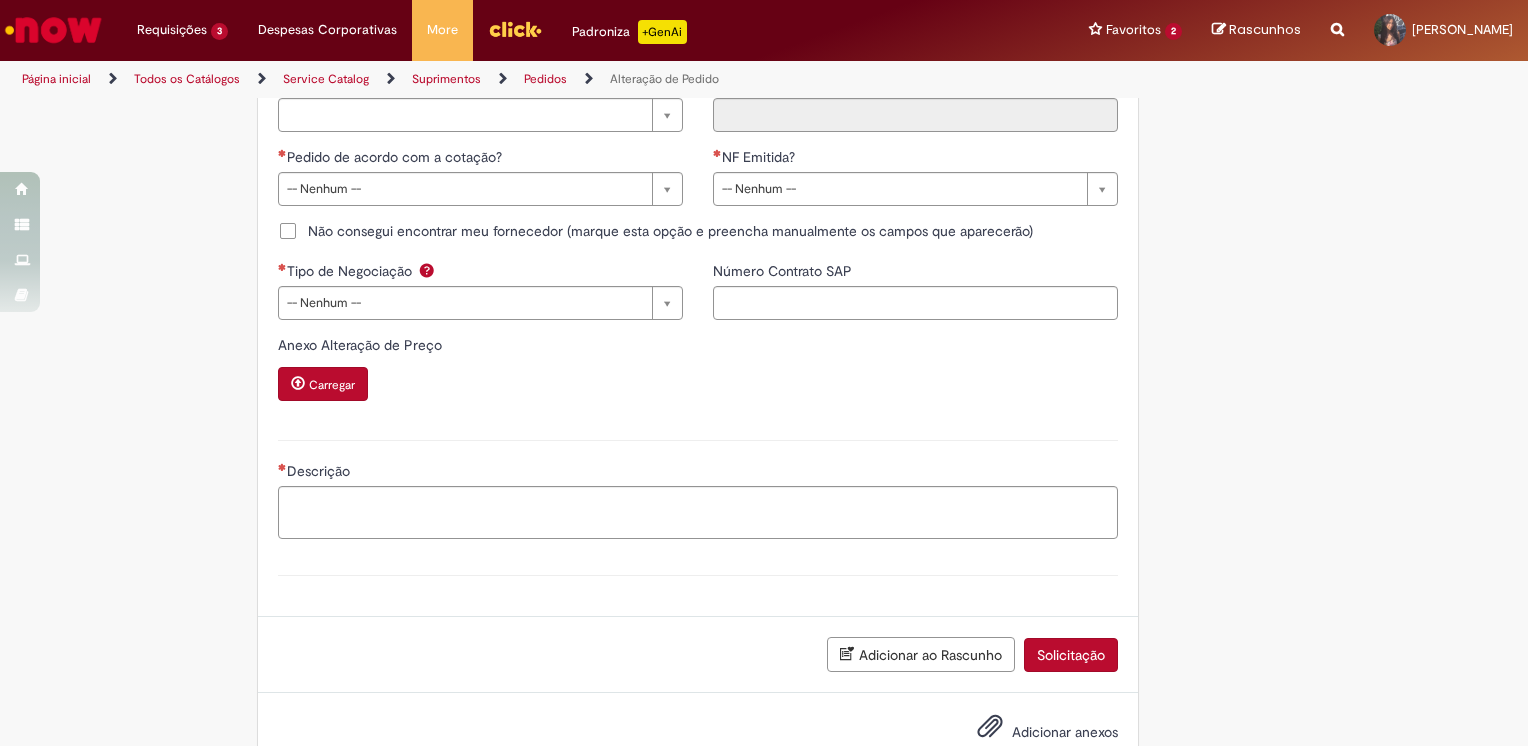 scroll, scrollTop: 1764, scrollLeft: 0, axis: vertical 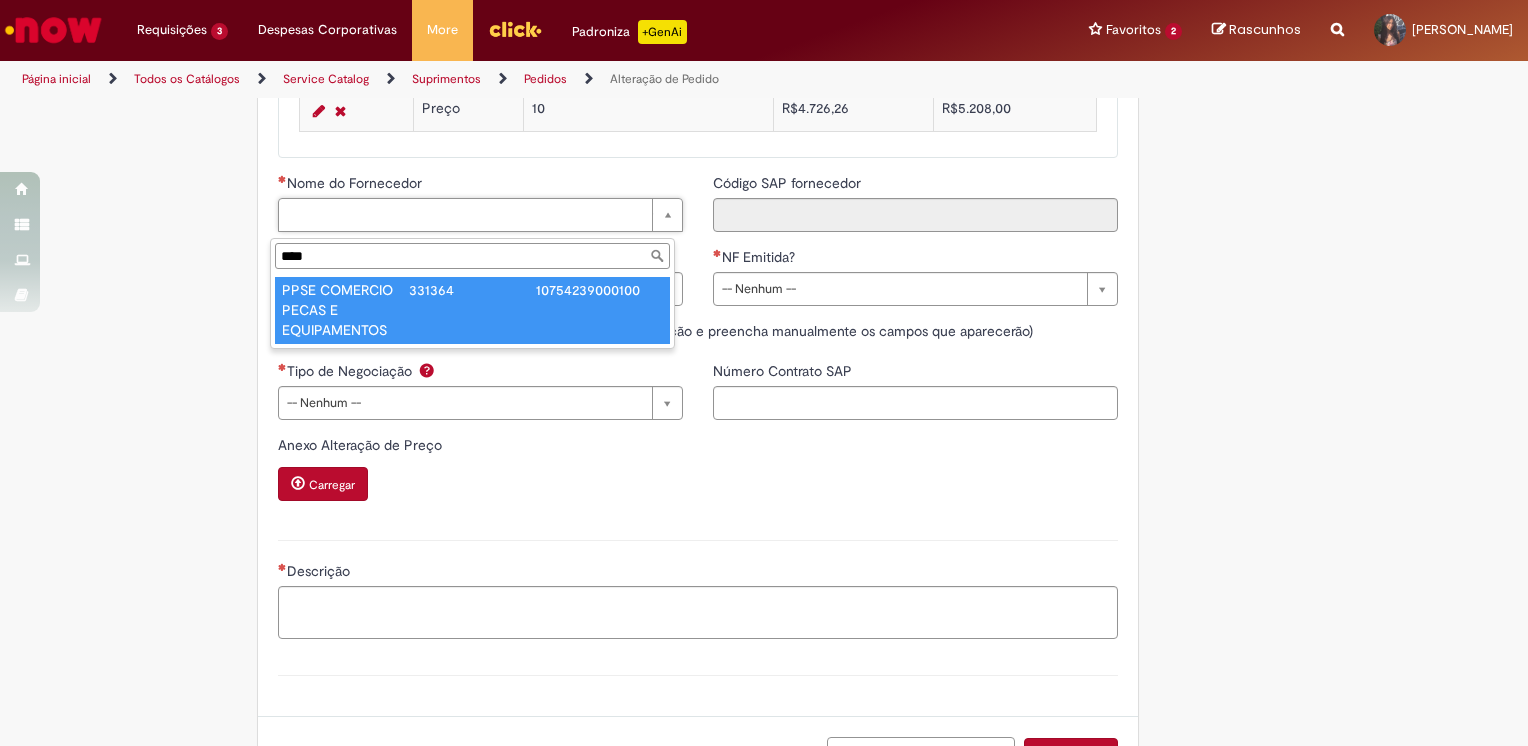 type on "****" 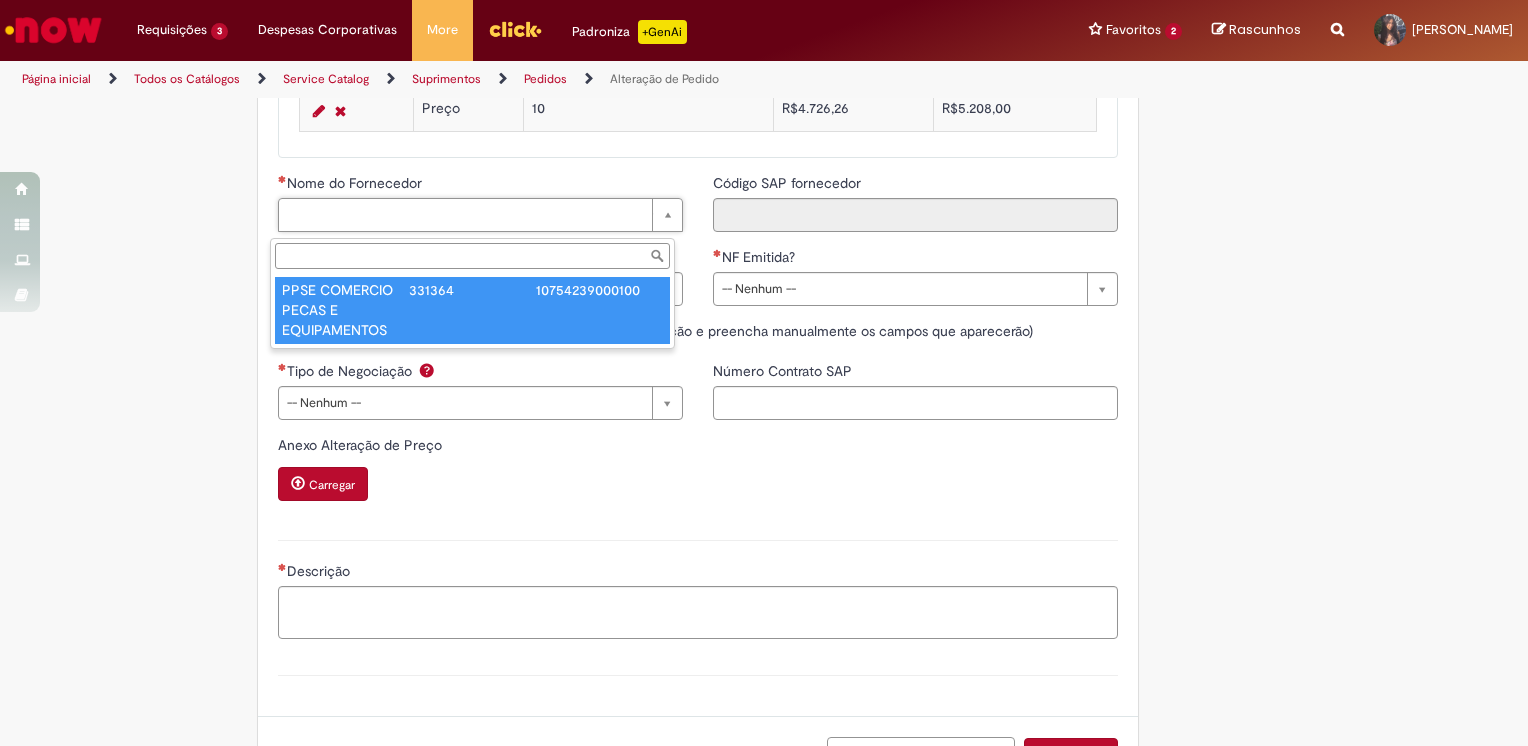 type on "******" 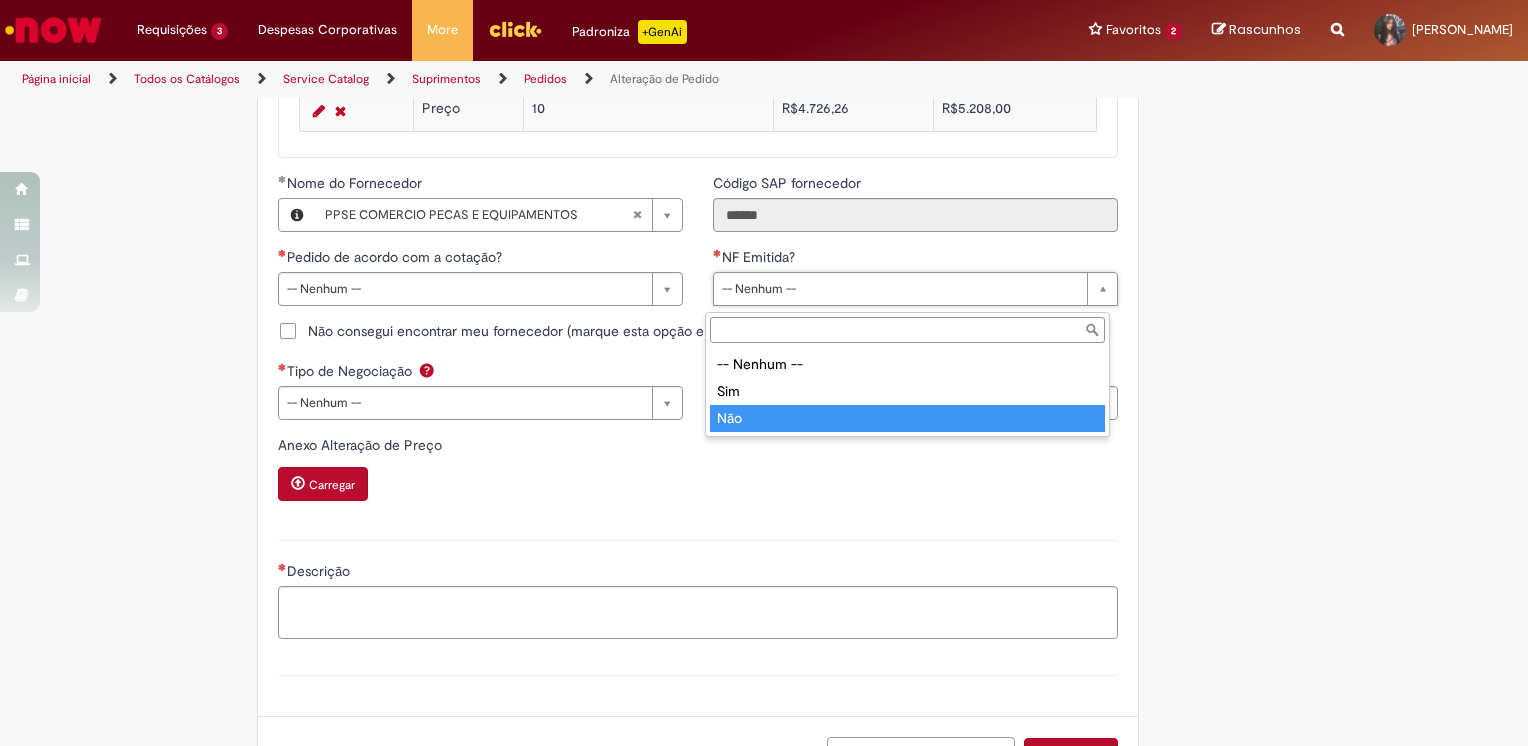 type on "***" 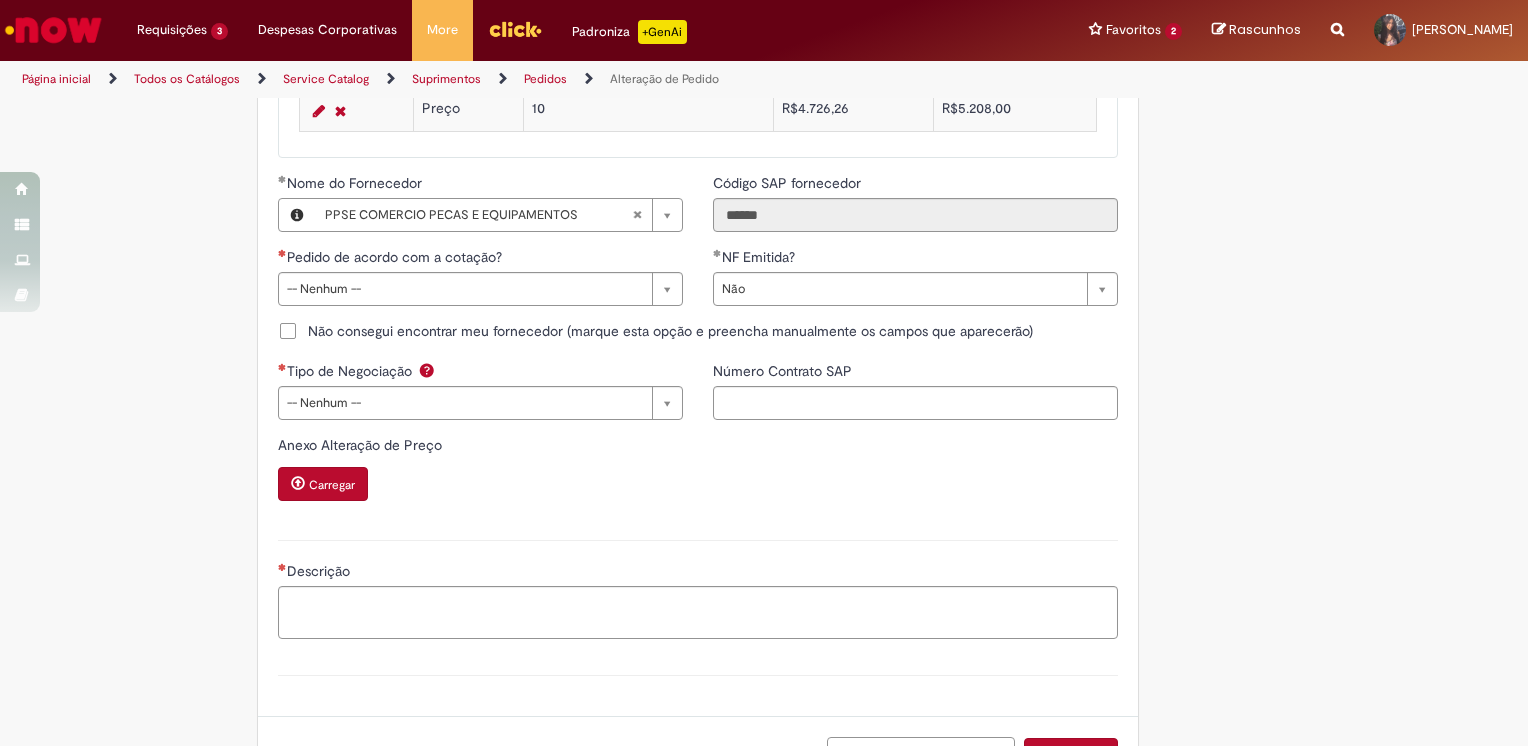 click on "Pedido de acordo com a cotação?" at bounding box center [480, 259] 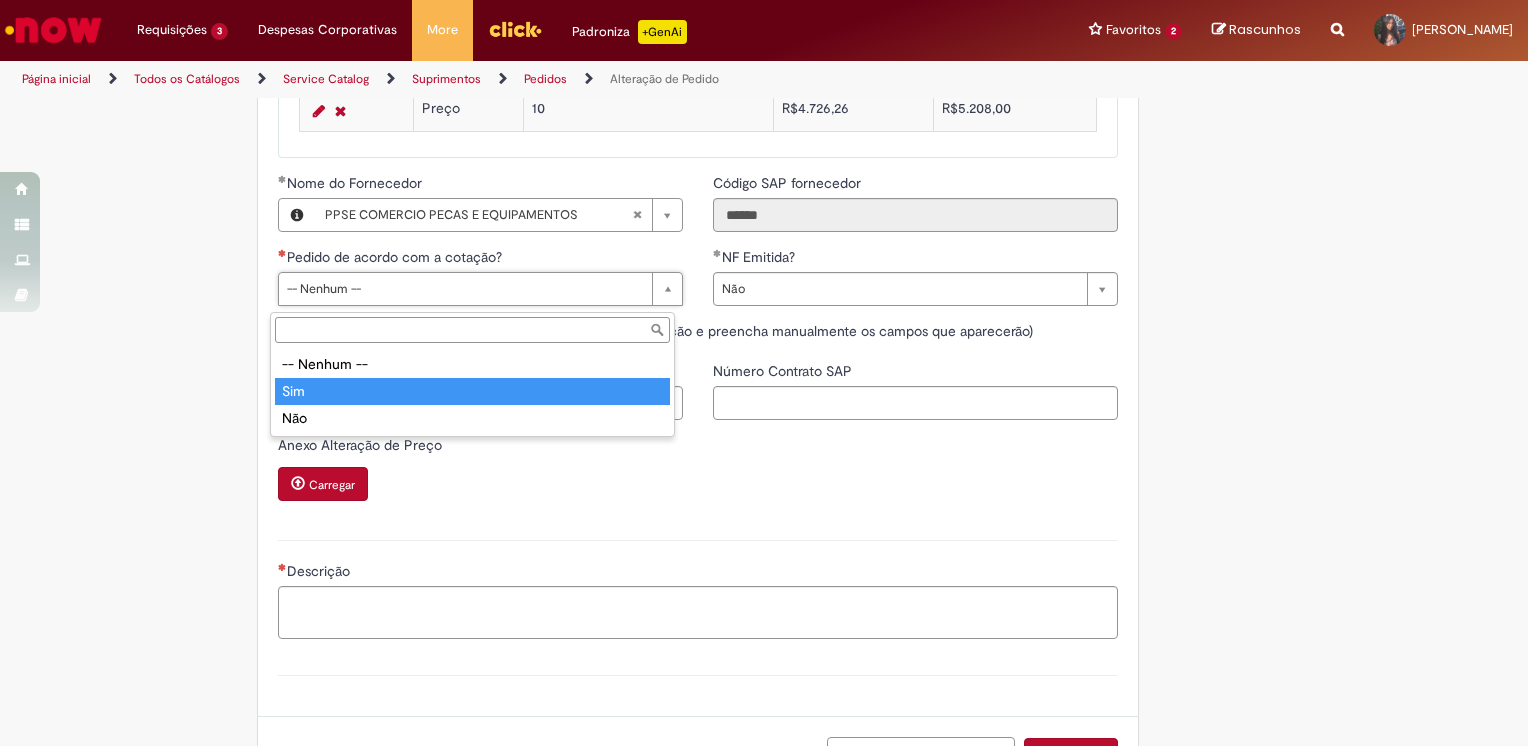 type on "***" 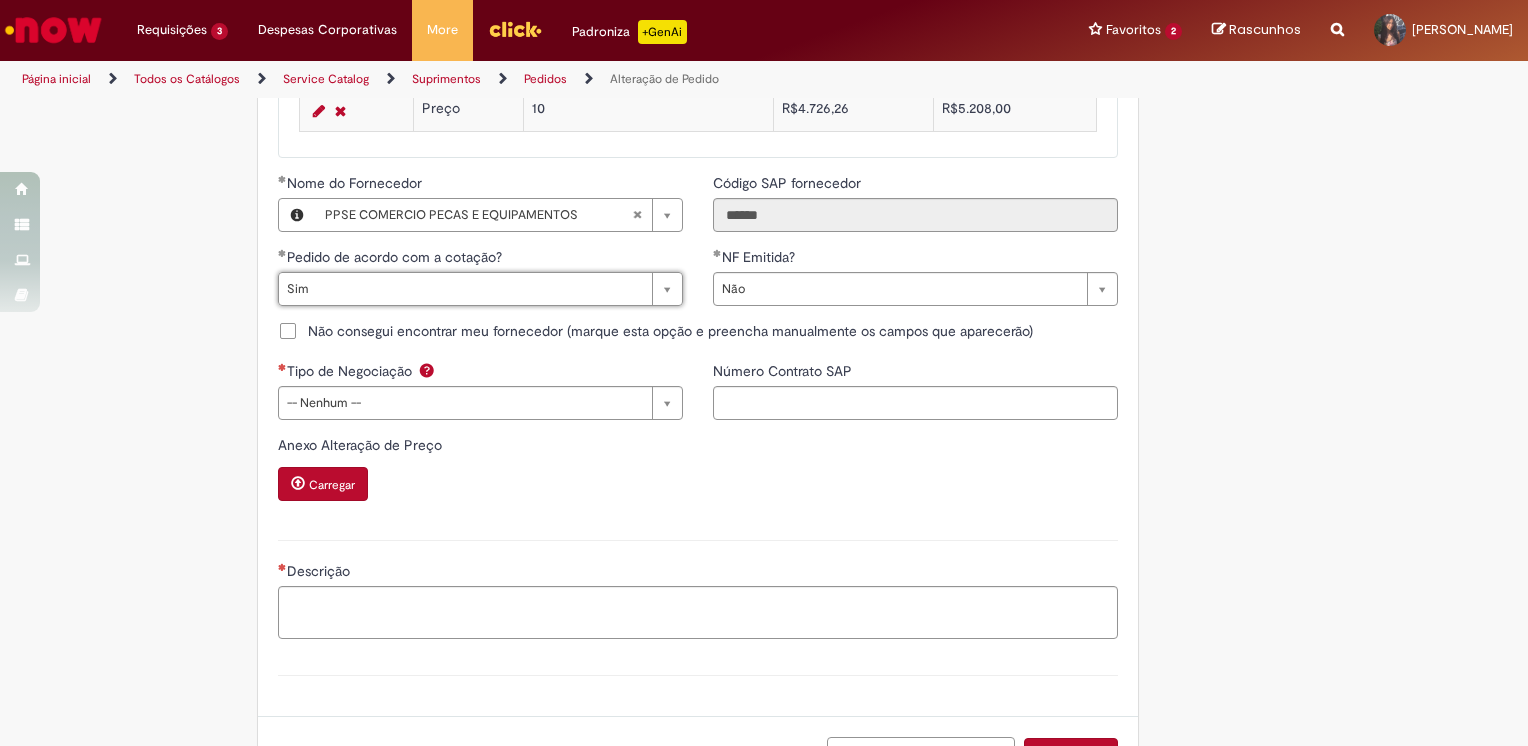 click on "Carregar" at bounding box center [323, 484] 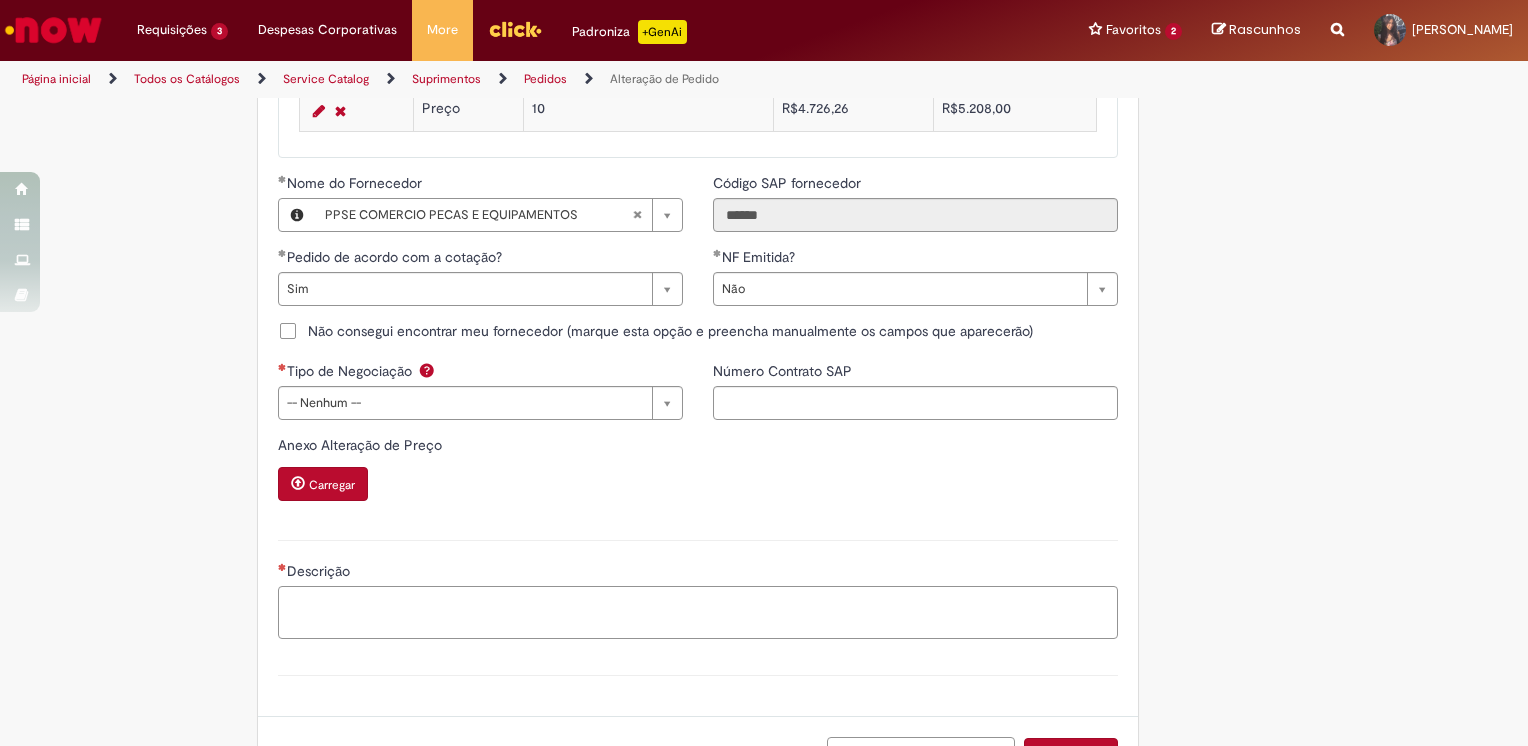 click on "Descrição" at bounding box center (698, 613) 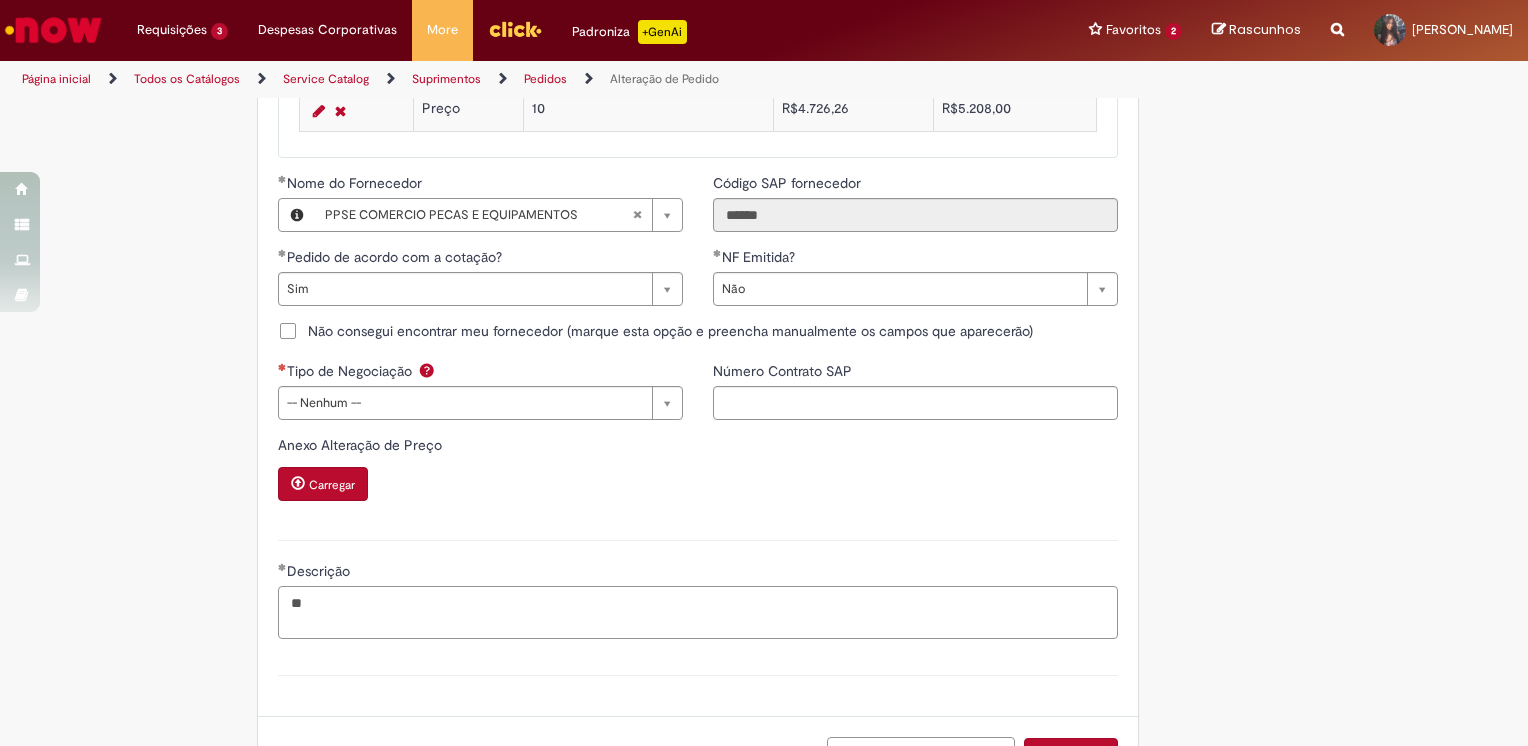 type on "*" 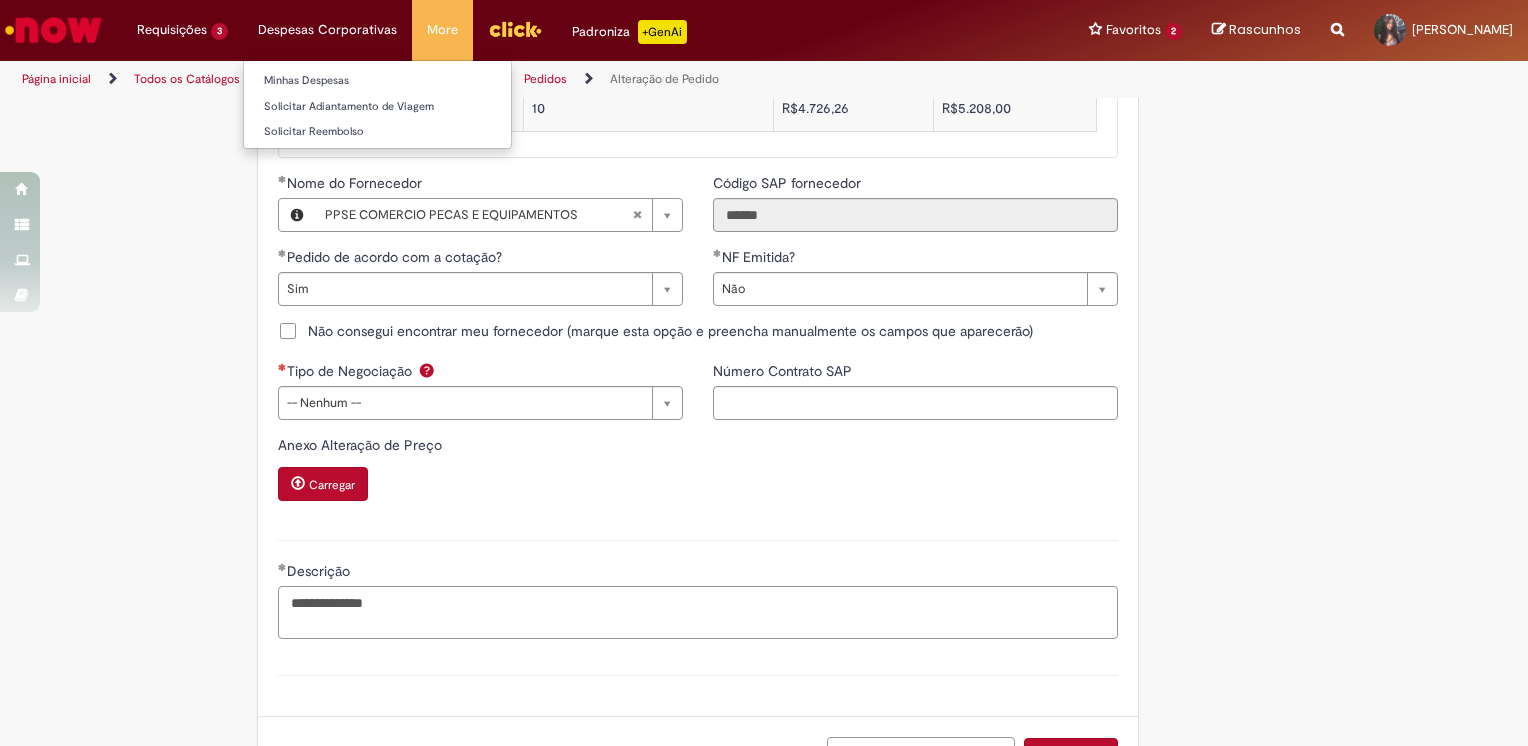 type on "**********" 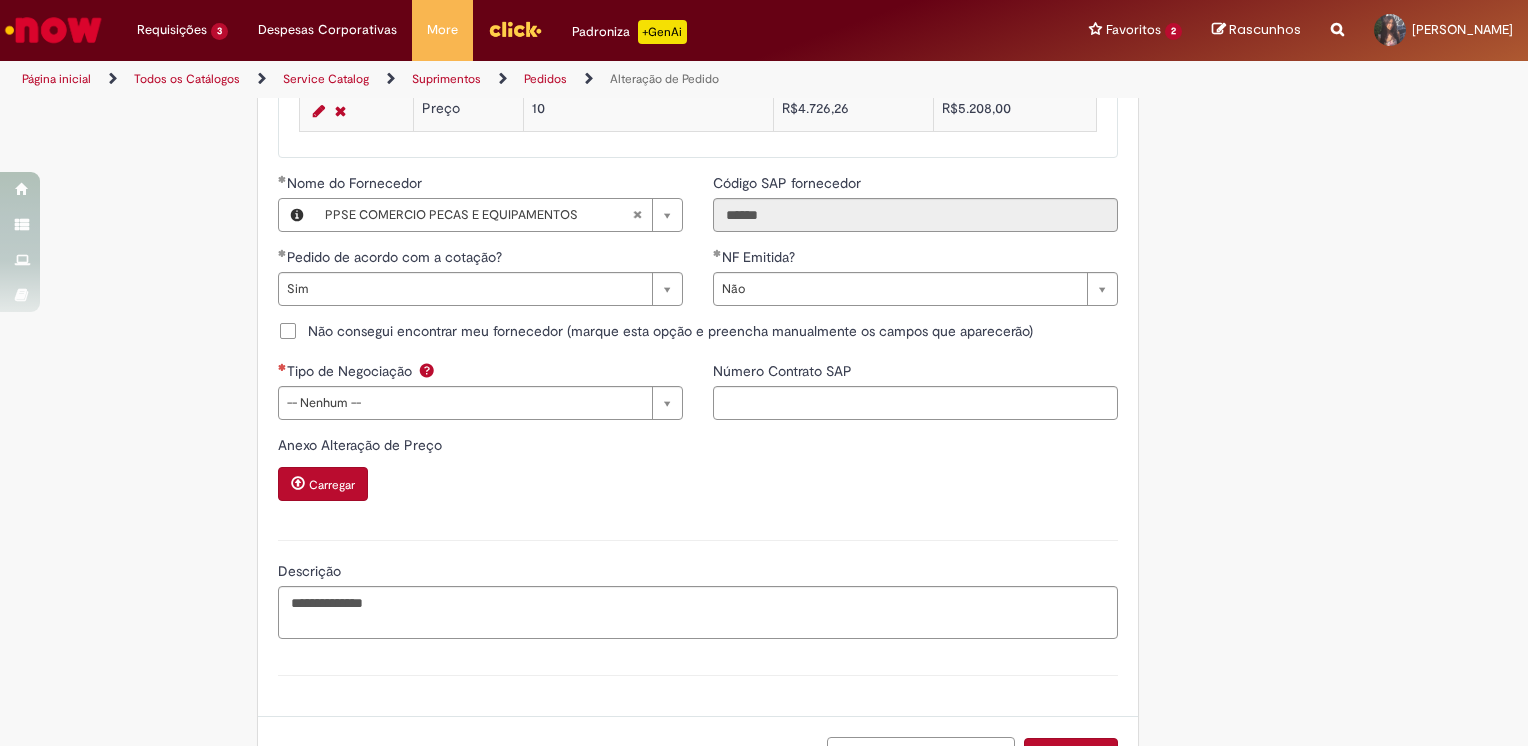 click on "Carregar" at bounding box center (325, 486) 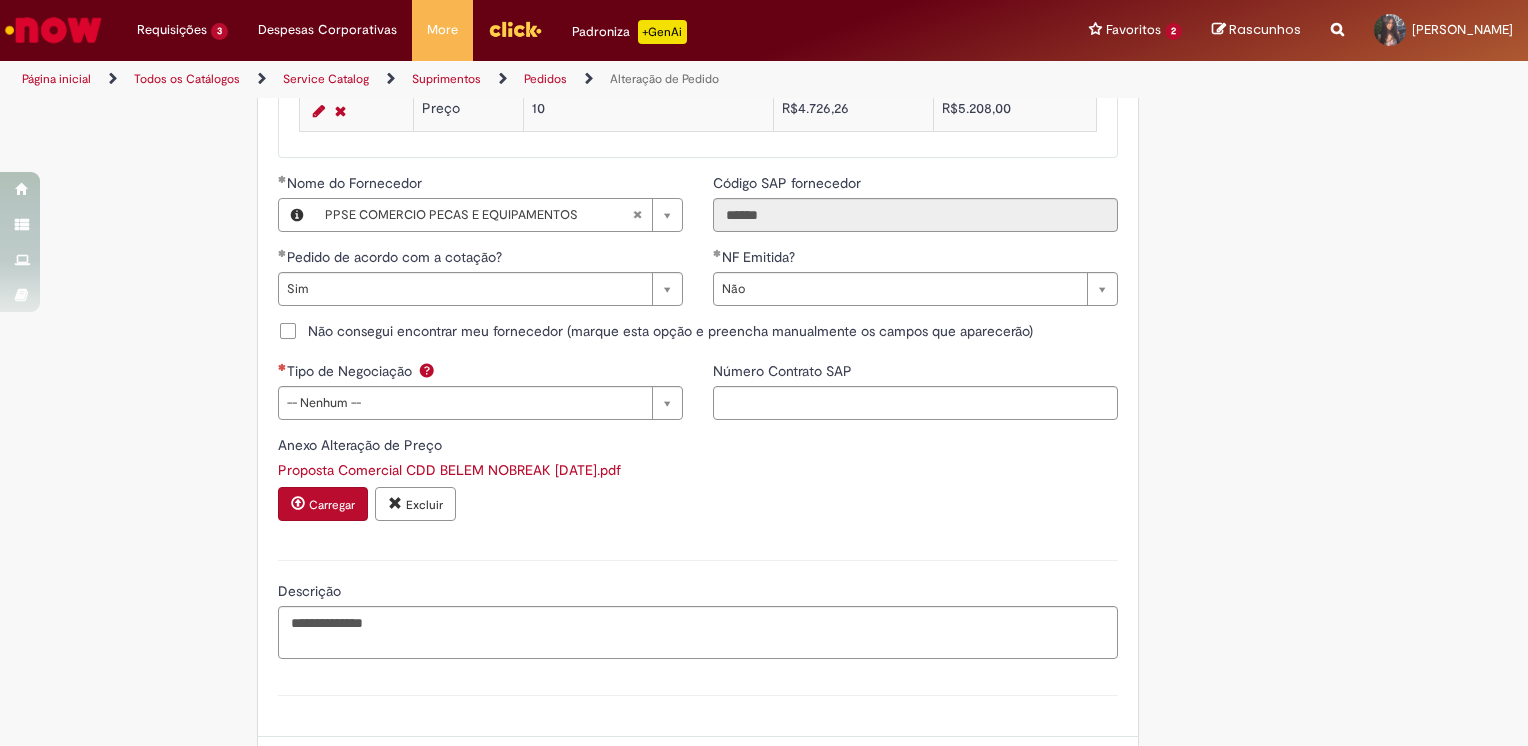 click on "**********" at bounding box center [480, 398] 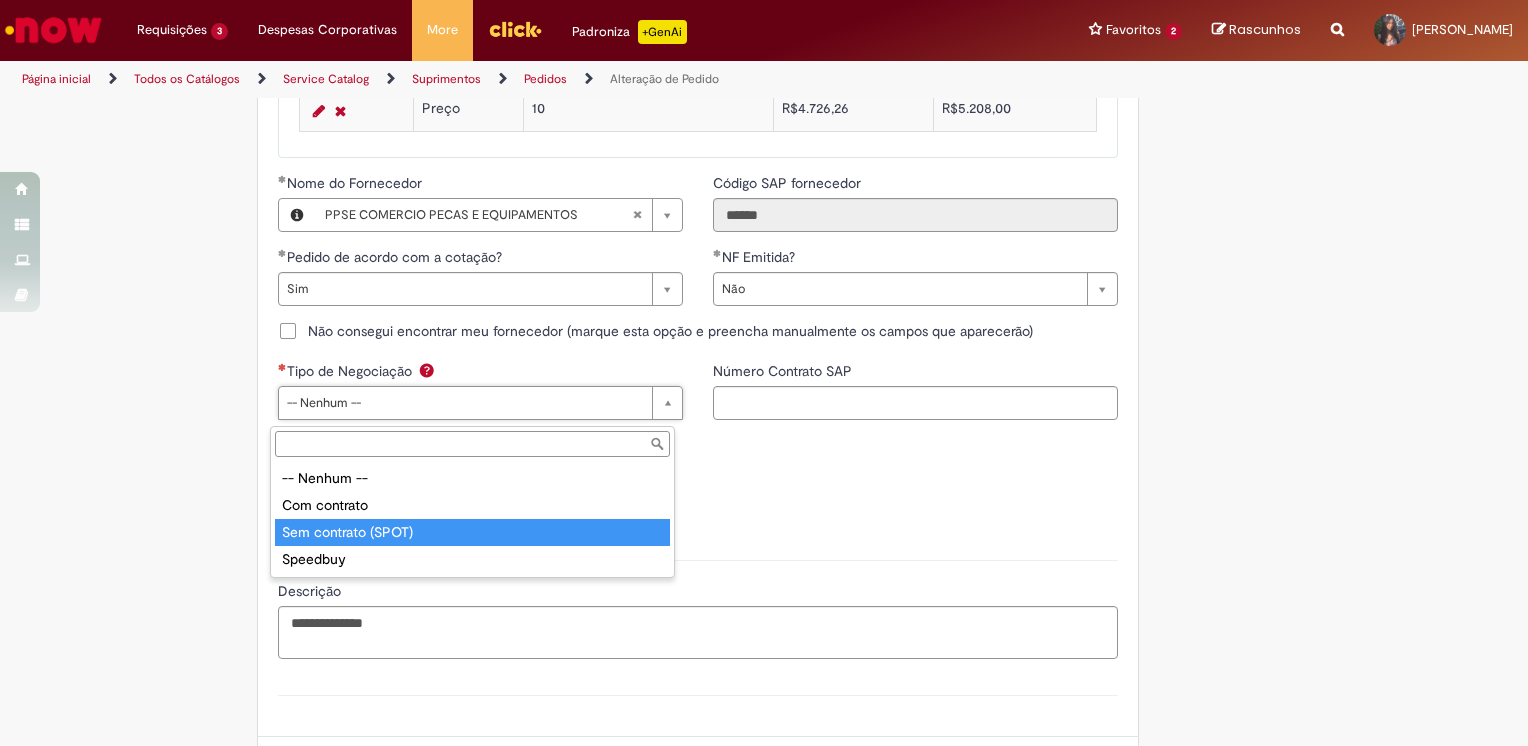 type on "**********" 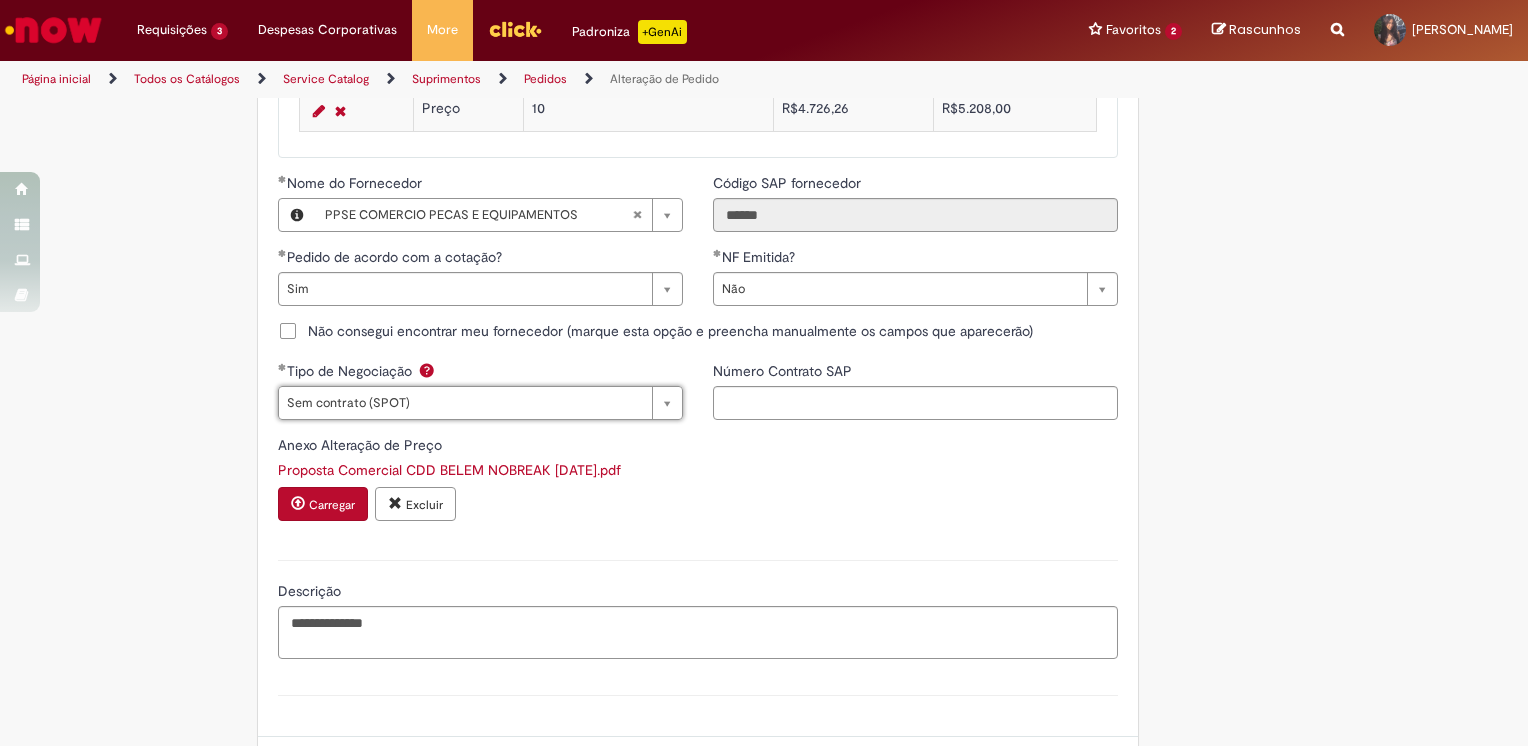 click on "Proposta Comercial CDD BELEM NOBREAK JUN 25.pdf
Carregar
Excluir" at bounding box center (698, 492) 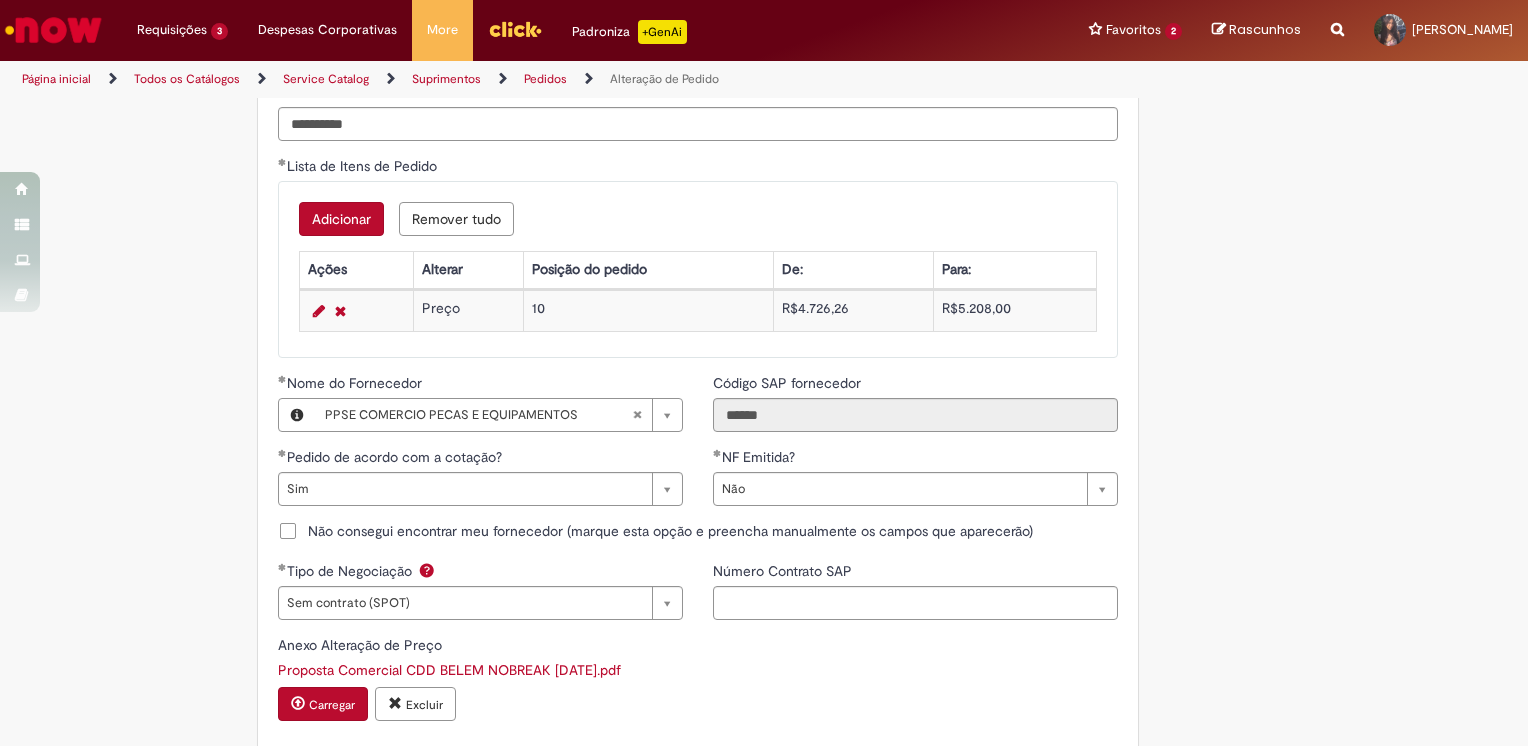 scroll, scrollTop: 1948, scrollLeft: 0, axis: vertical 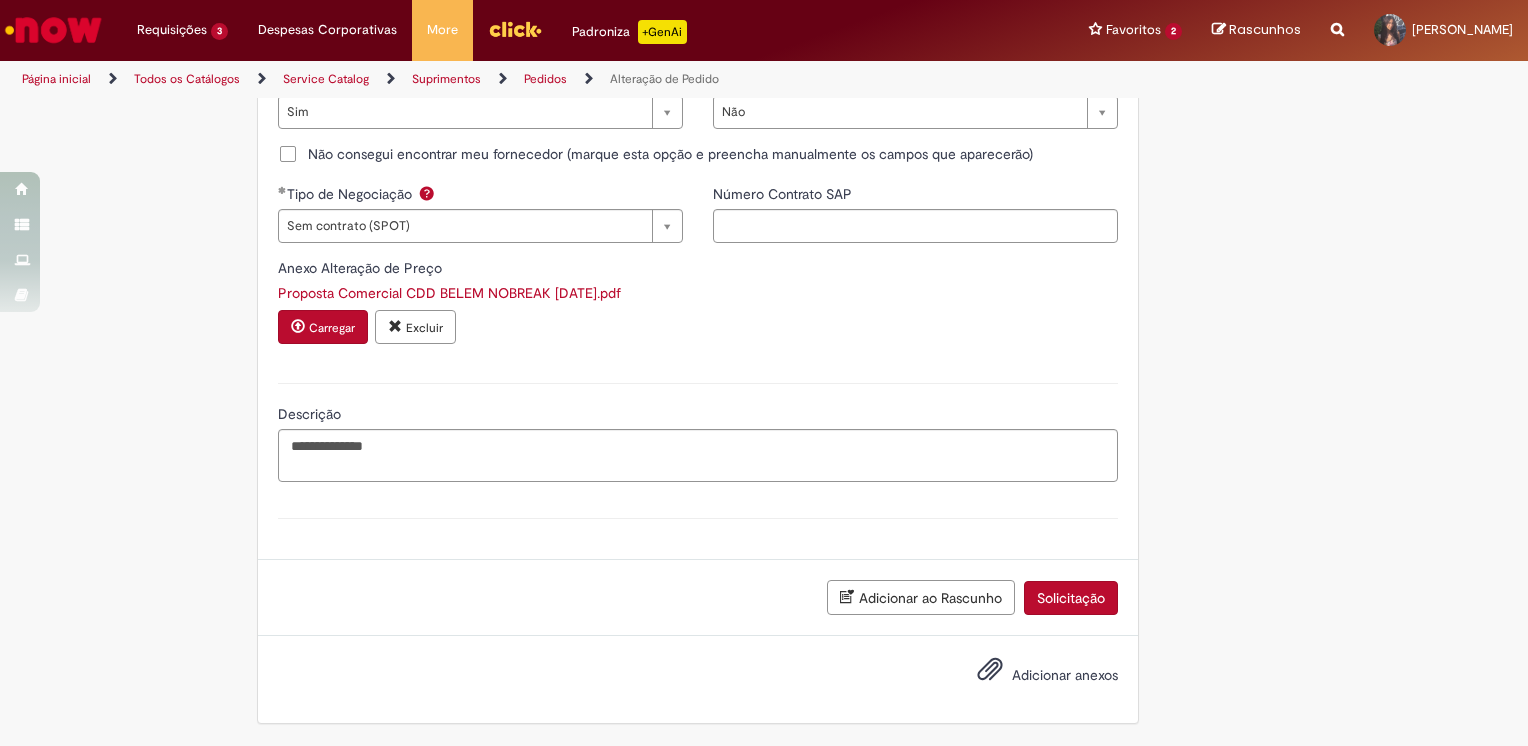 click on "Solicitação" at bounding box center (1071, 598) 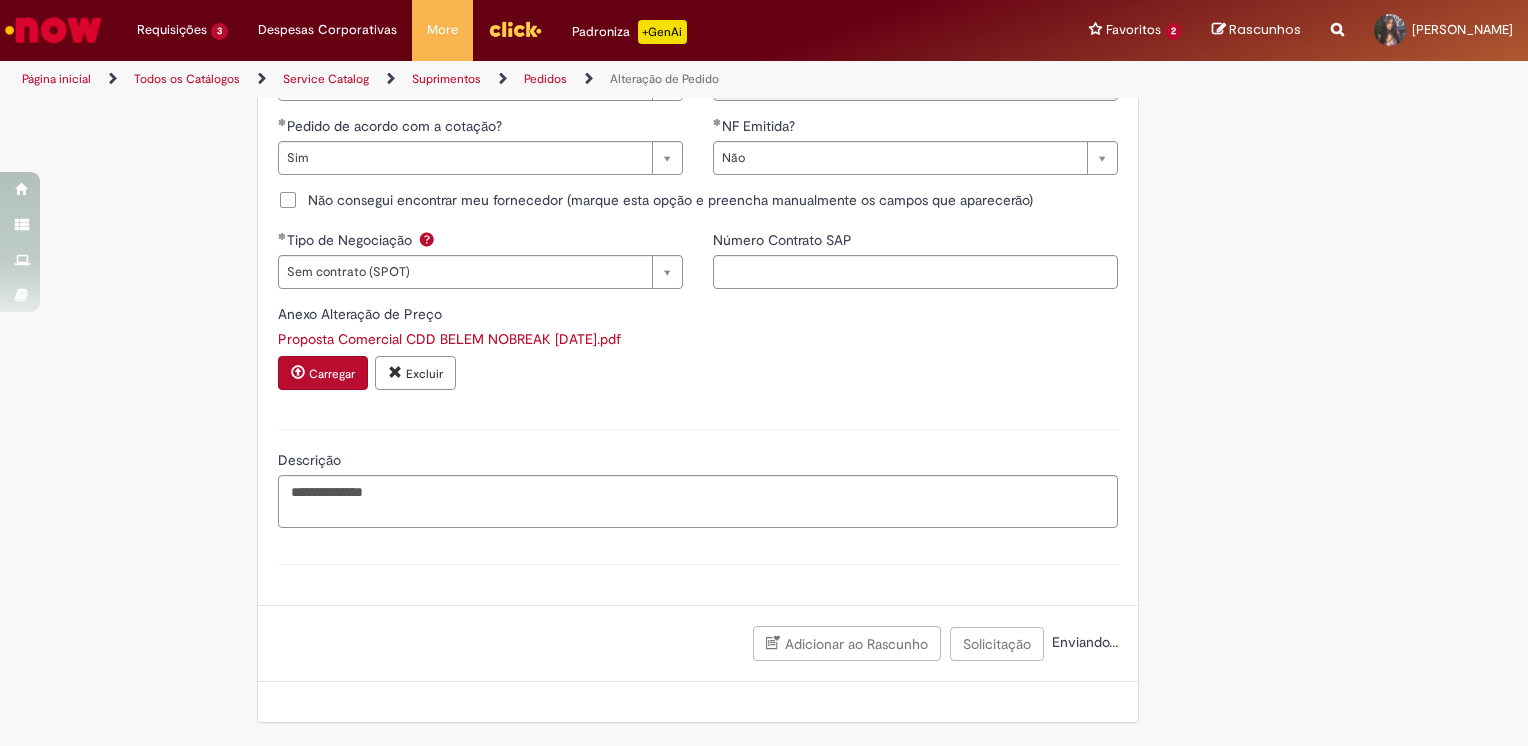 scroll, scrollTop: 1901, scrollLeft: 0, axis: vertical 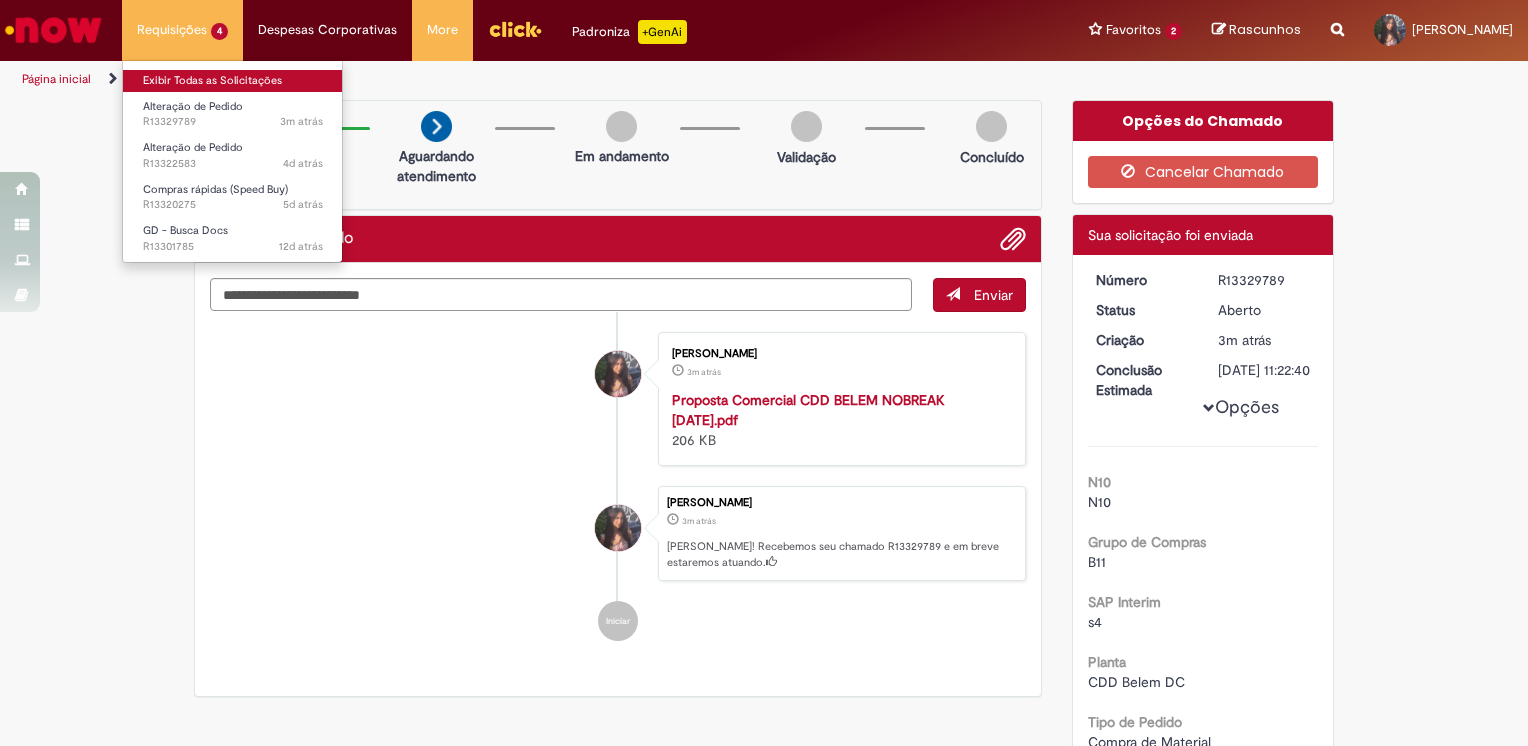 click on "Exibir Todas as Solicitações" at bounding box center (233, 81) 